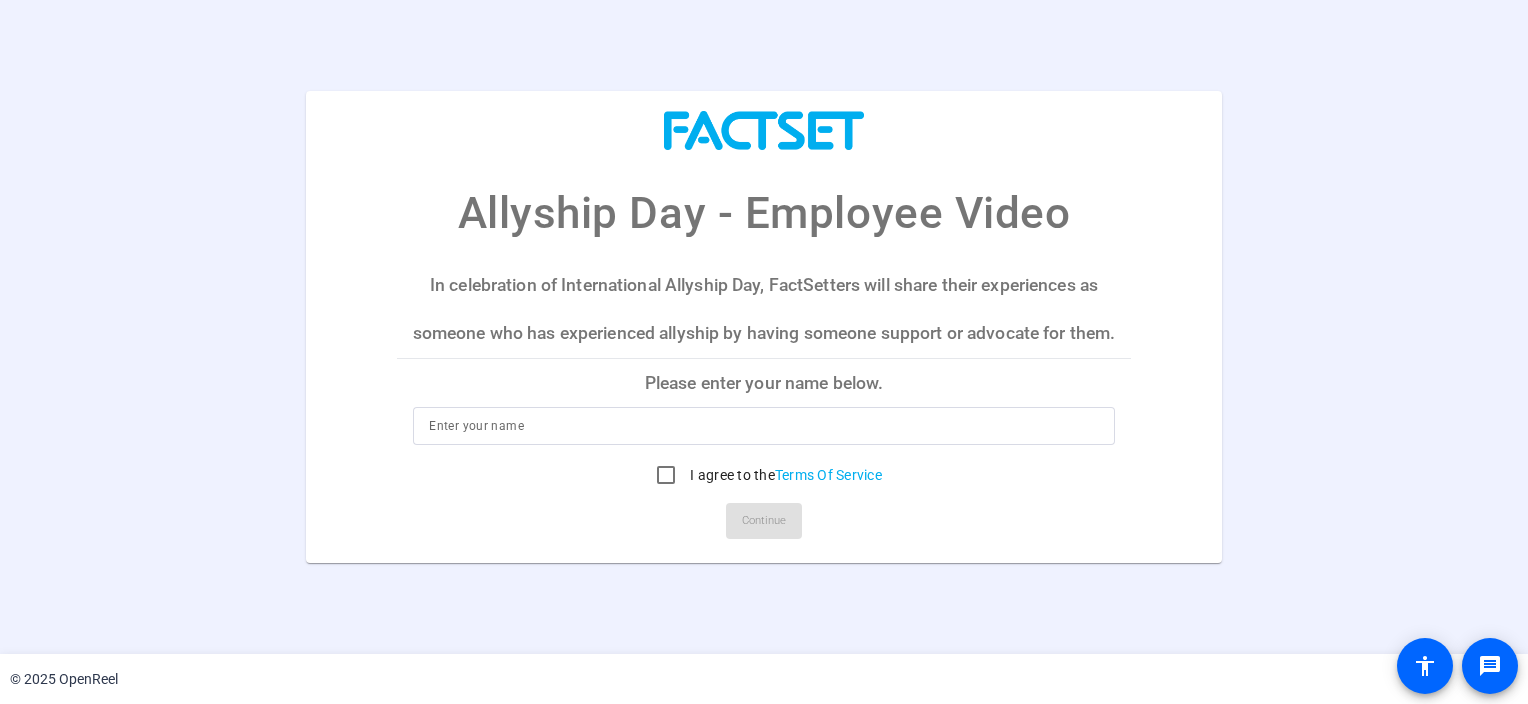 scroll, scrollTop: 0, scrollLeft: 0, axis: both 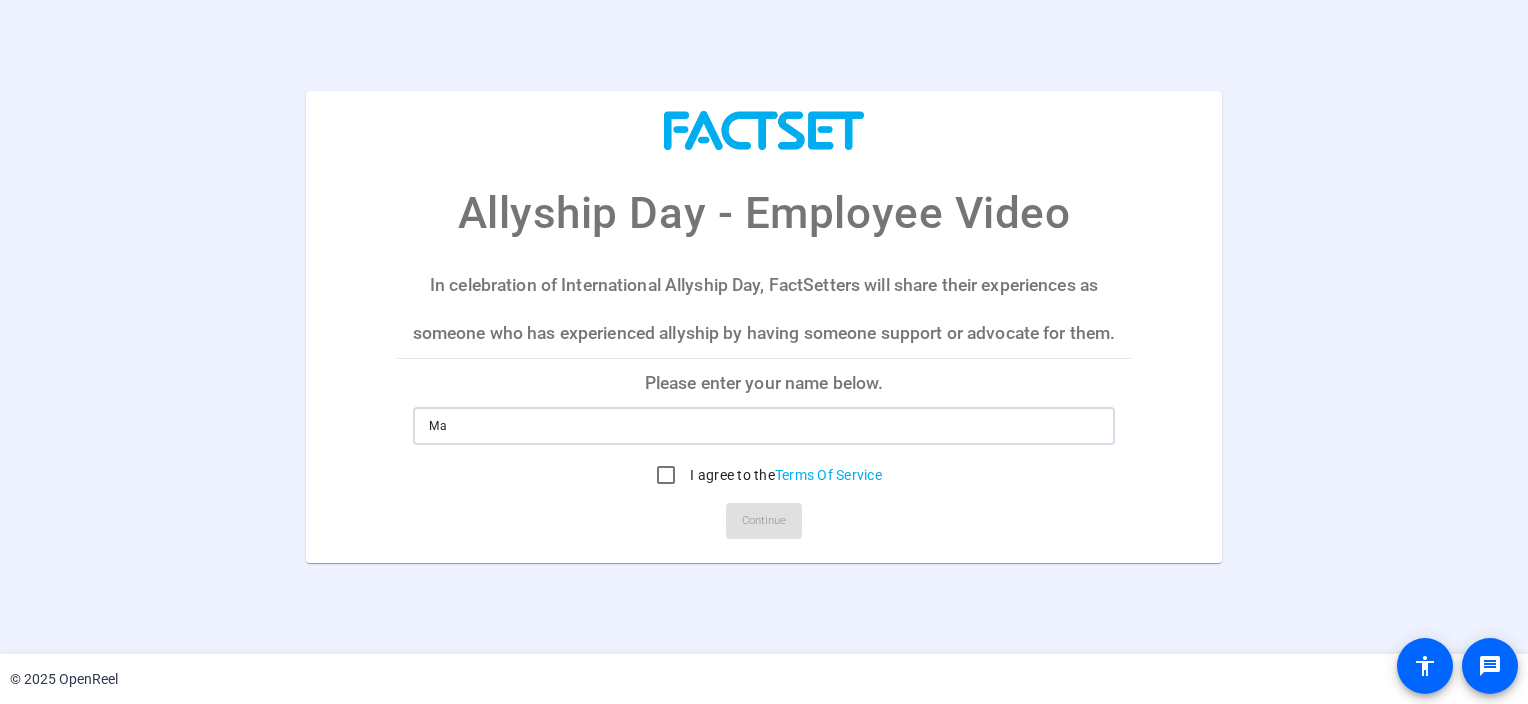 type on "[FIRST] [LAST]" 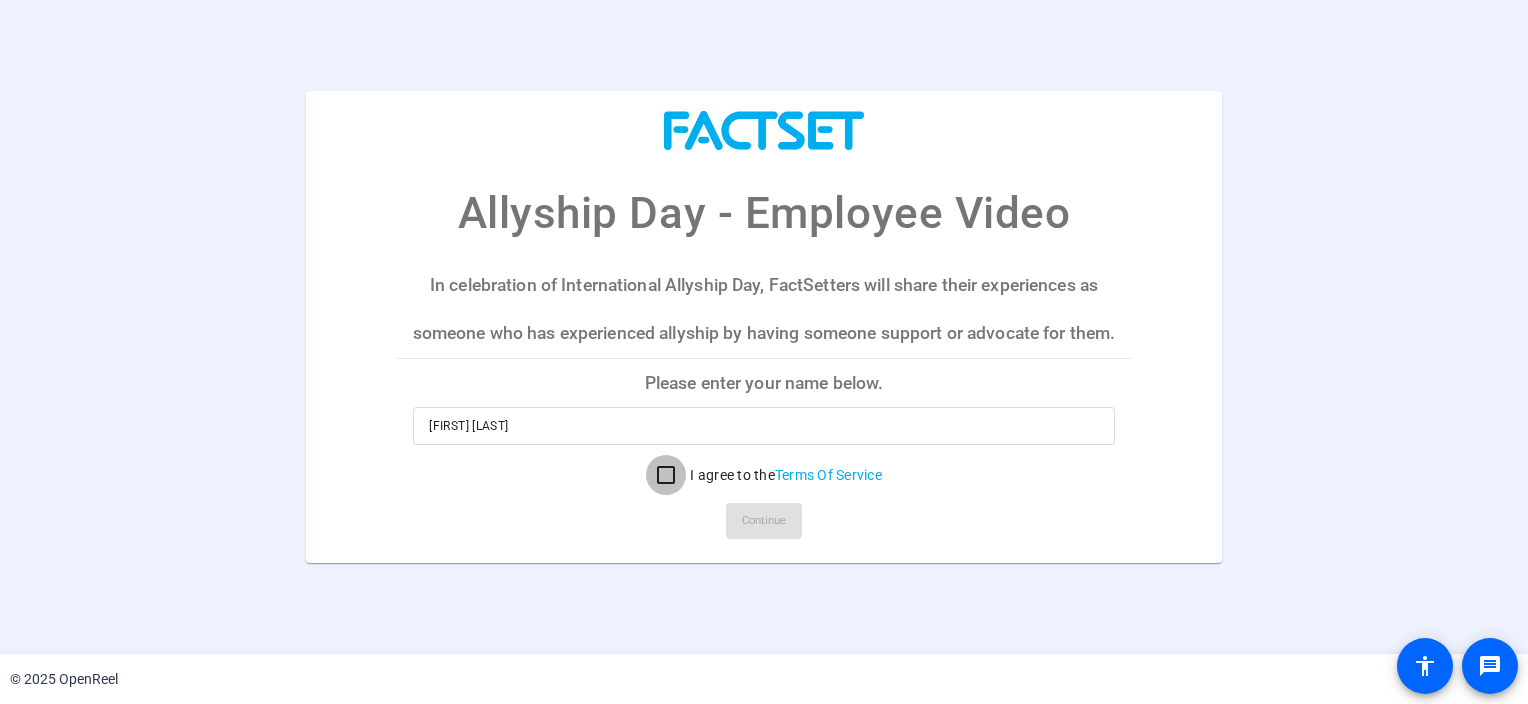 click on "I agree to the  Terms Of Service" at bounding box center [666, 475] 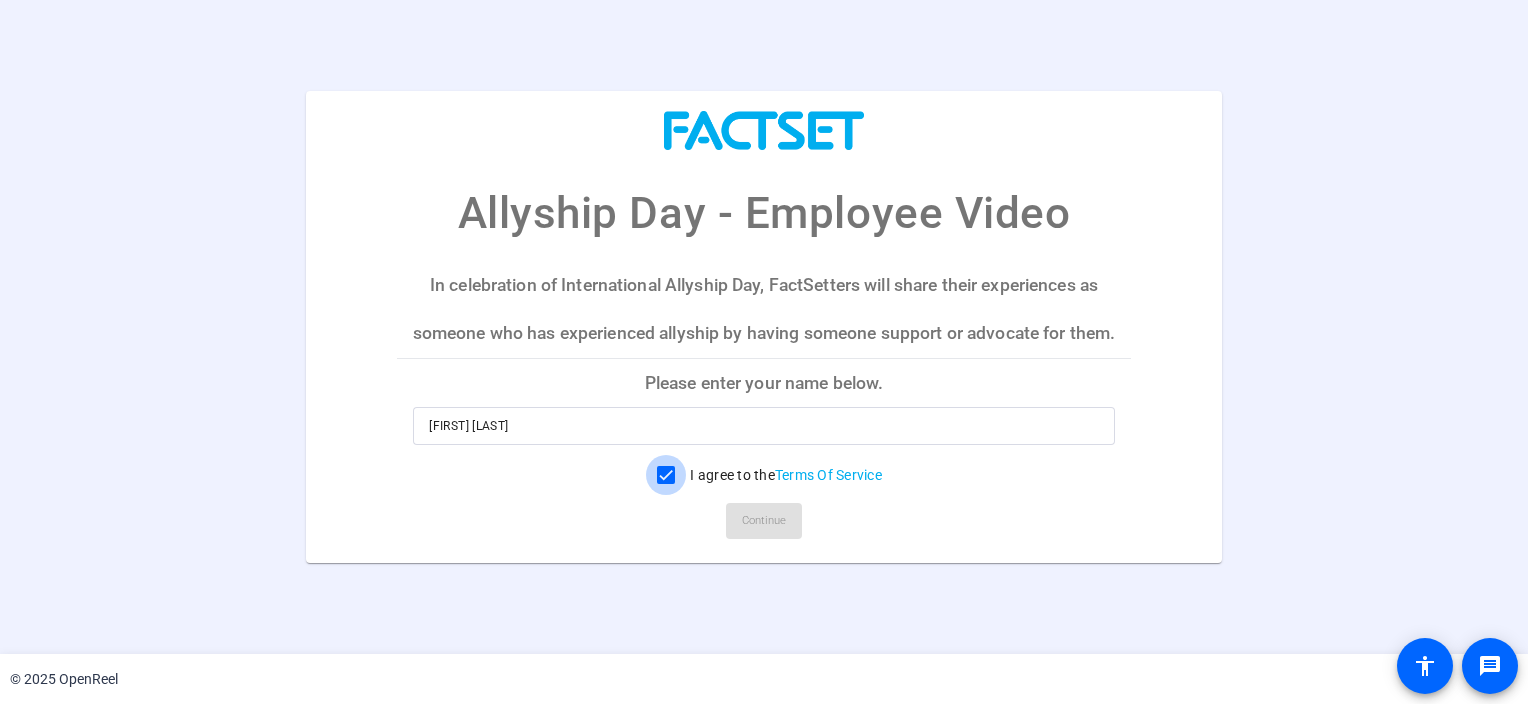checkbox on "true" 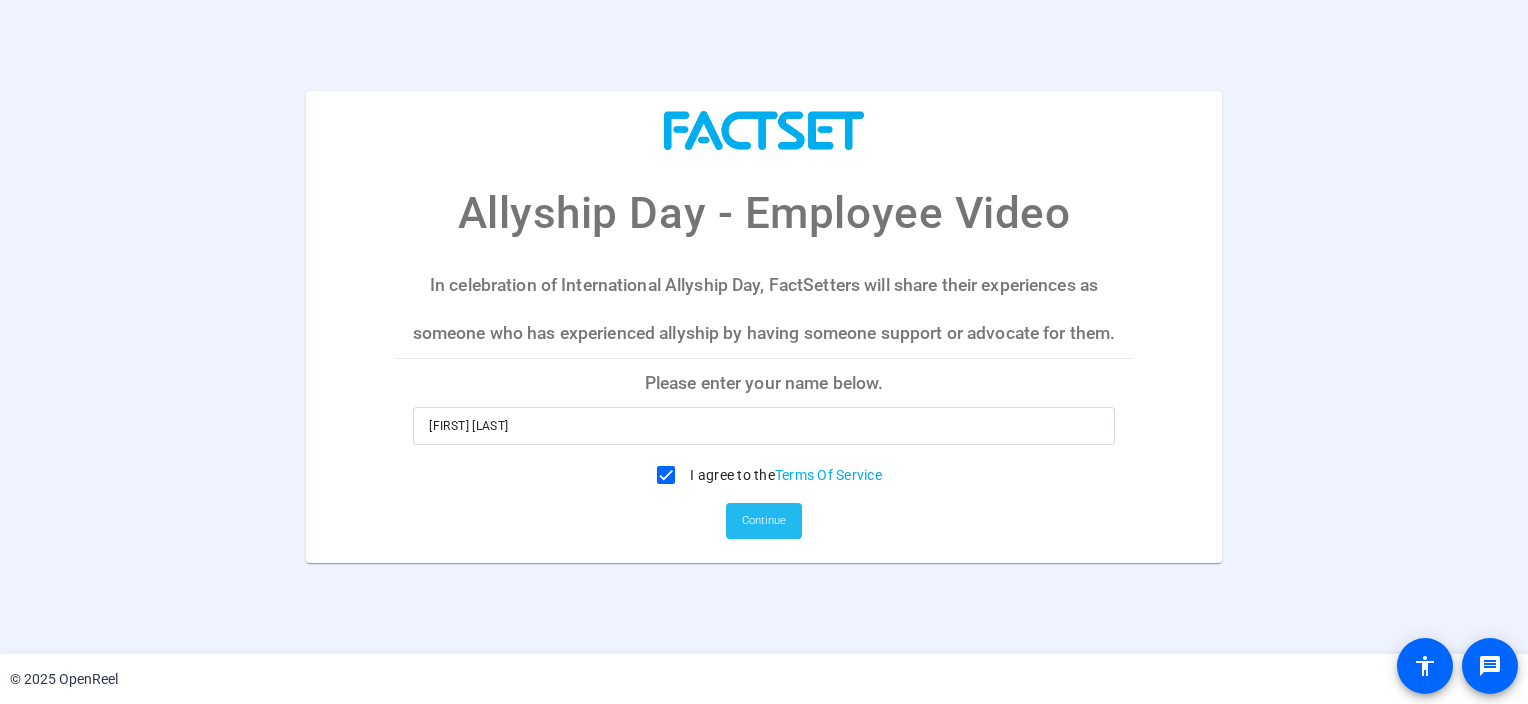 click on "Continue" 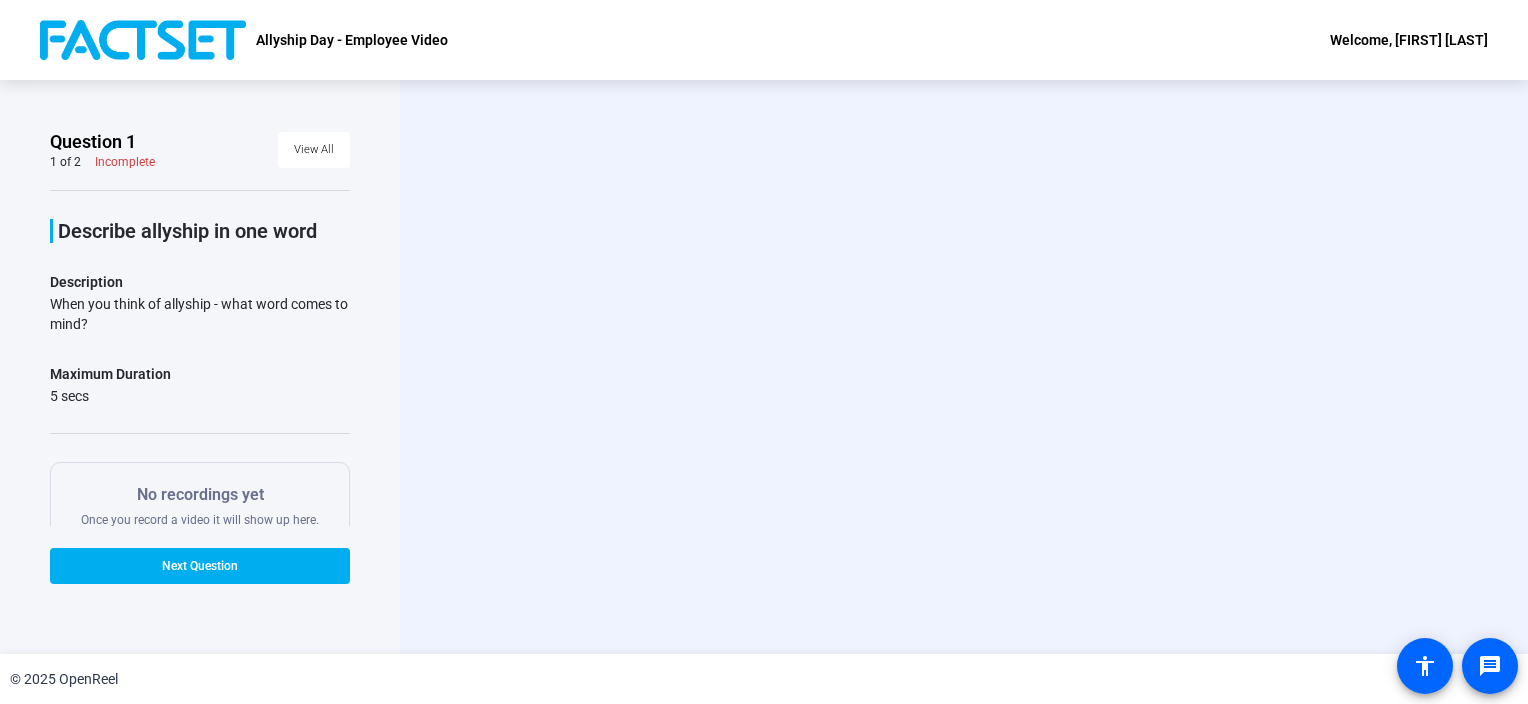 click on "Start Recording  person  Hide Overlay flip Flip Camera question_mark  Question Camera" 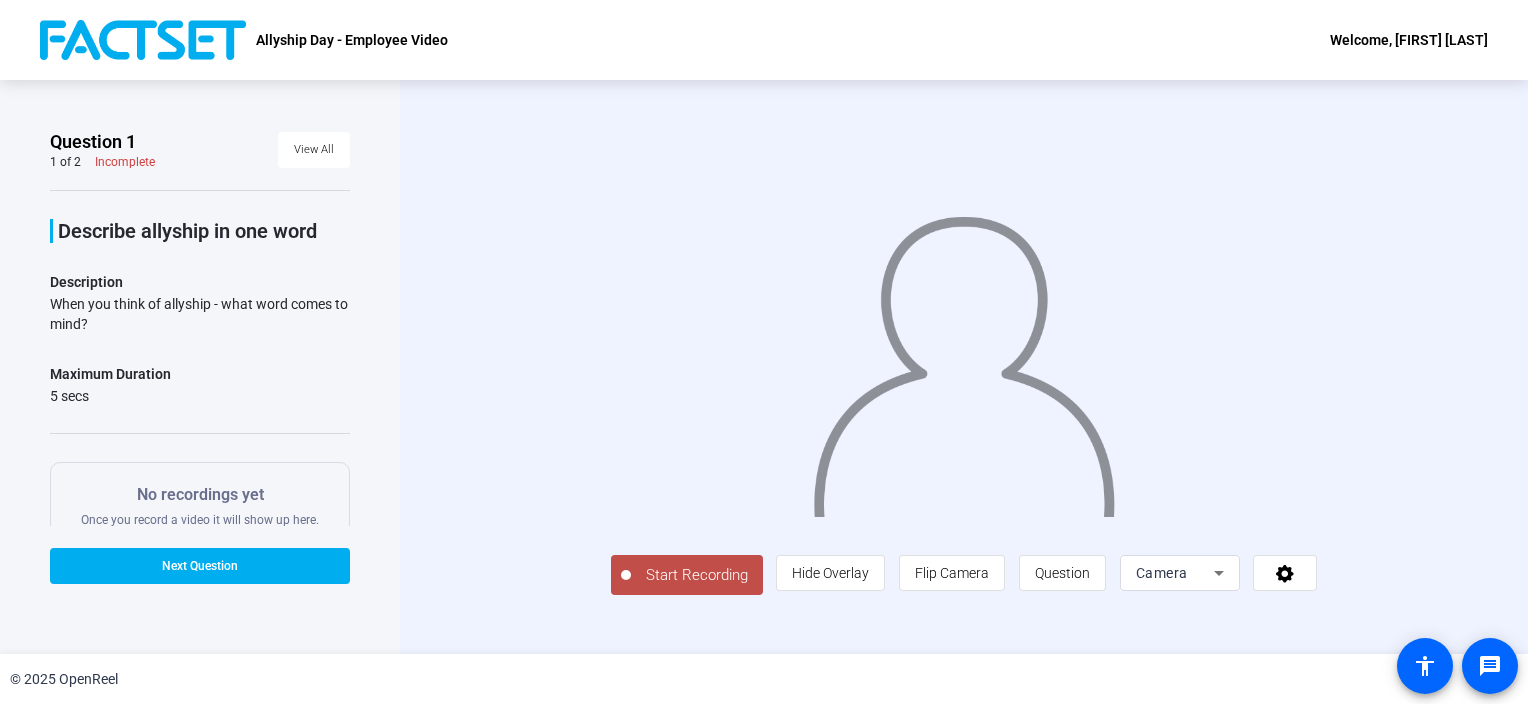 click on "Start Recording" 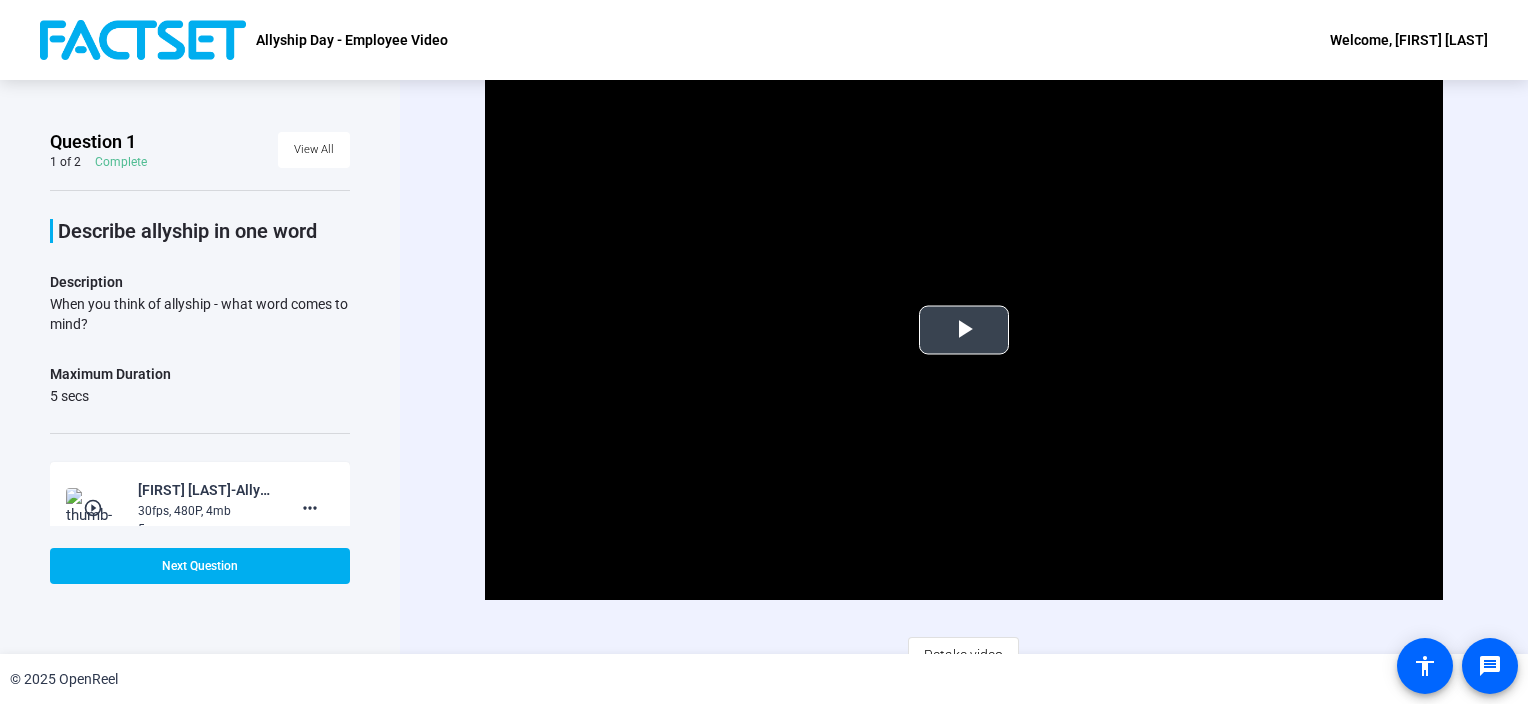 click at bounding box center [964, 330] 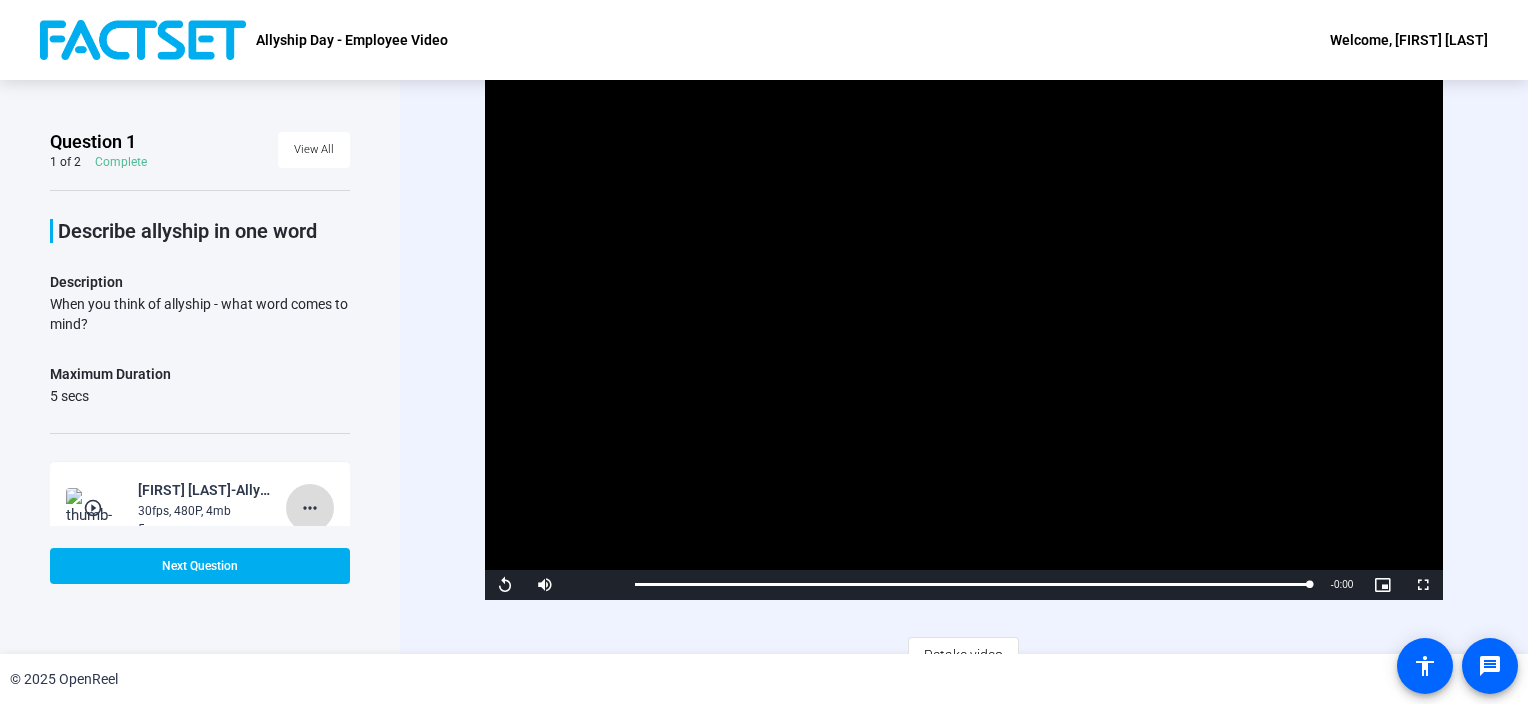 click on "more_horiz" 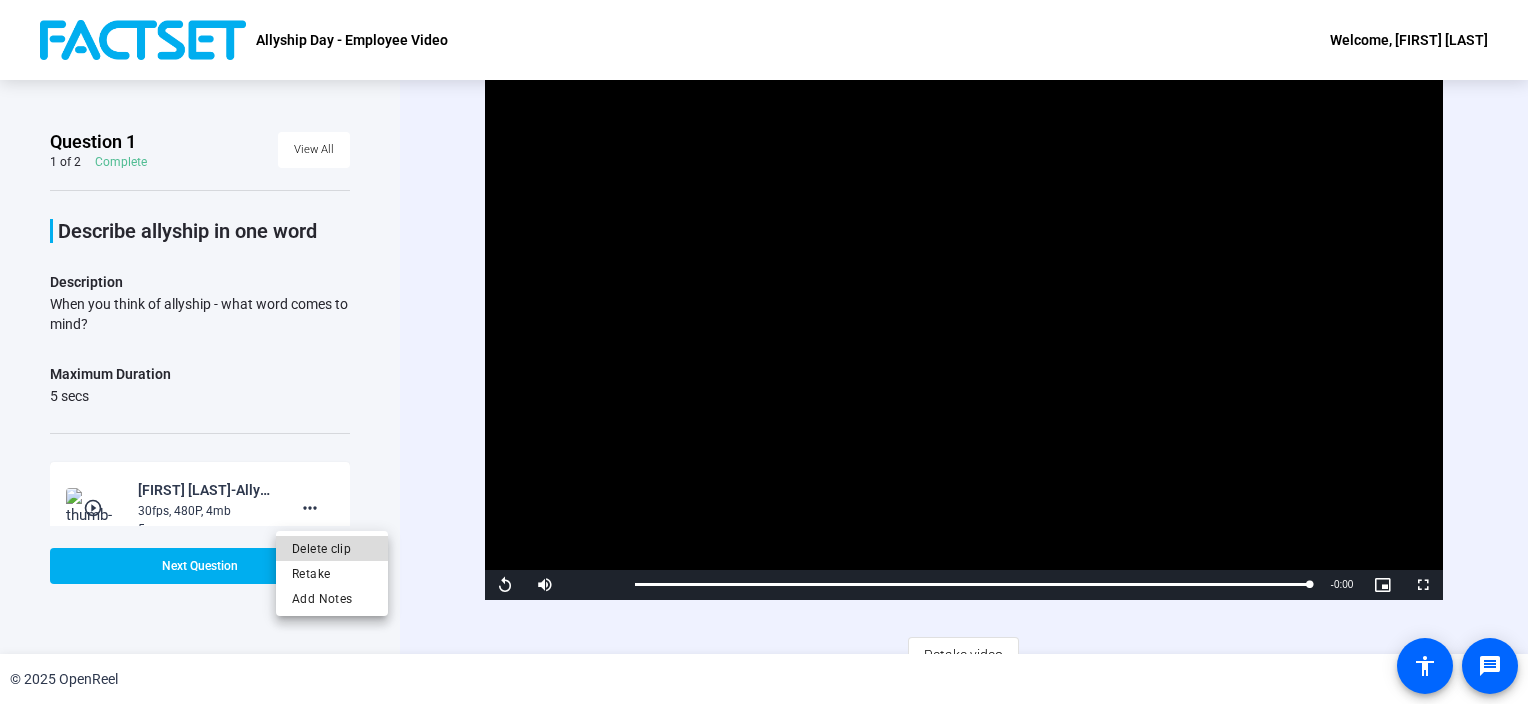 click on "Delete clip" at bounding box center (332, 549) 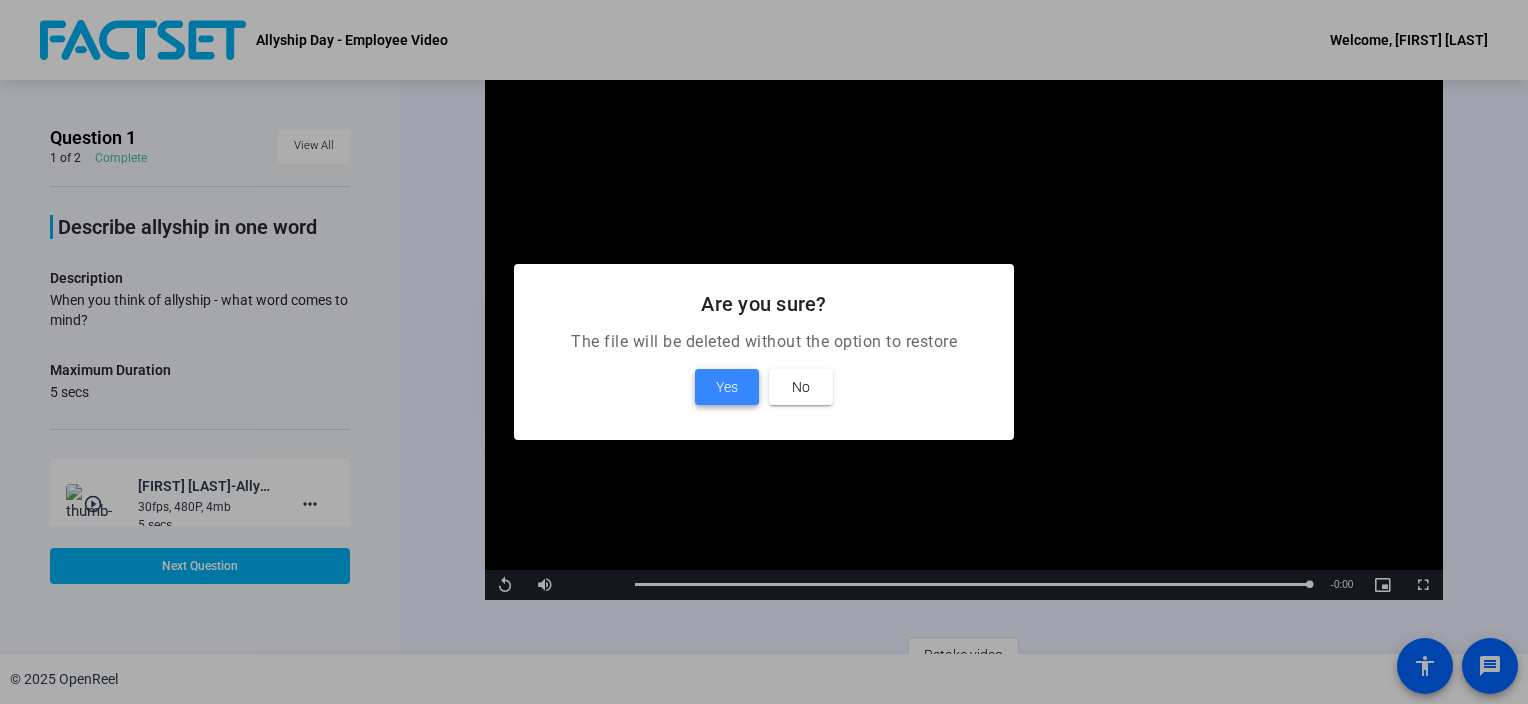 click at bounding box center [727, 387] 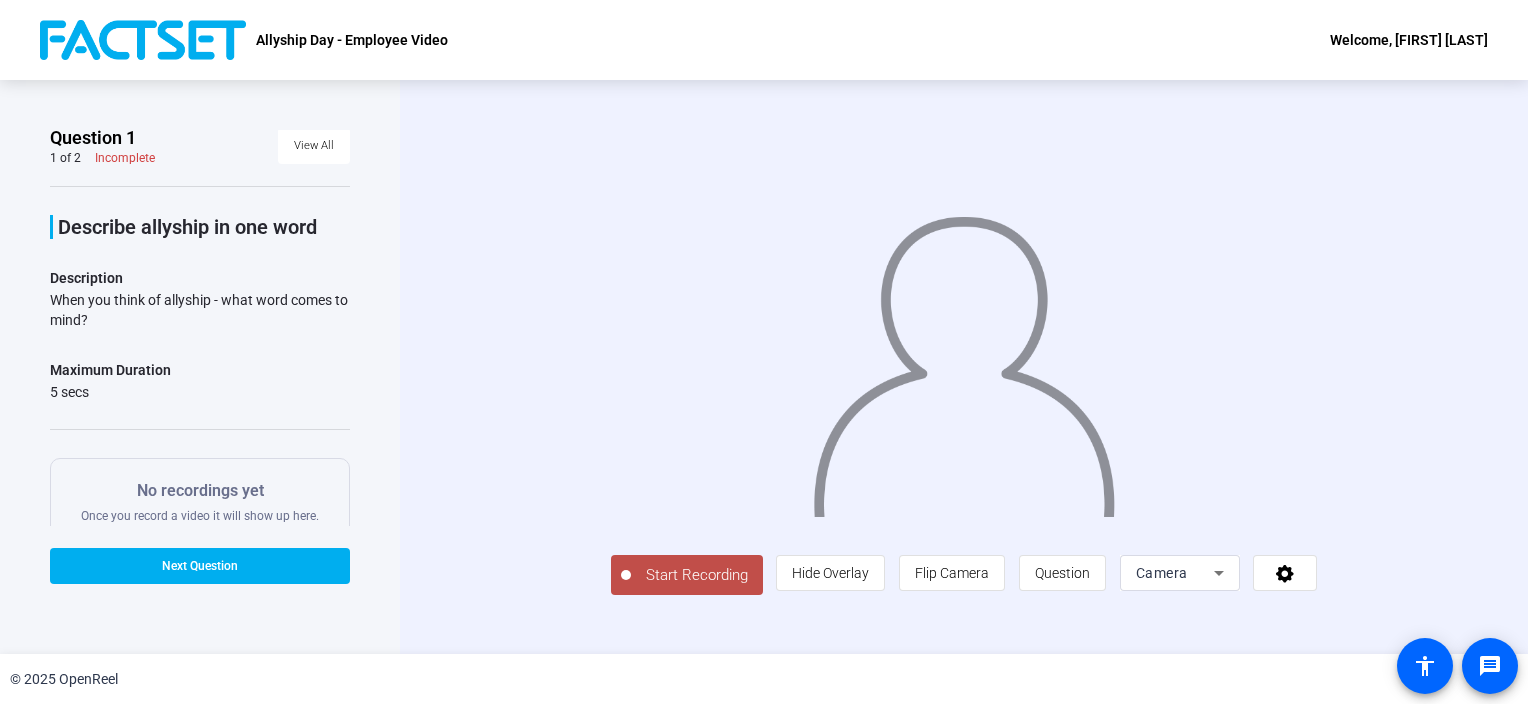 click on "Start Recording" 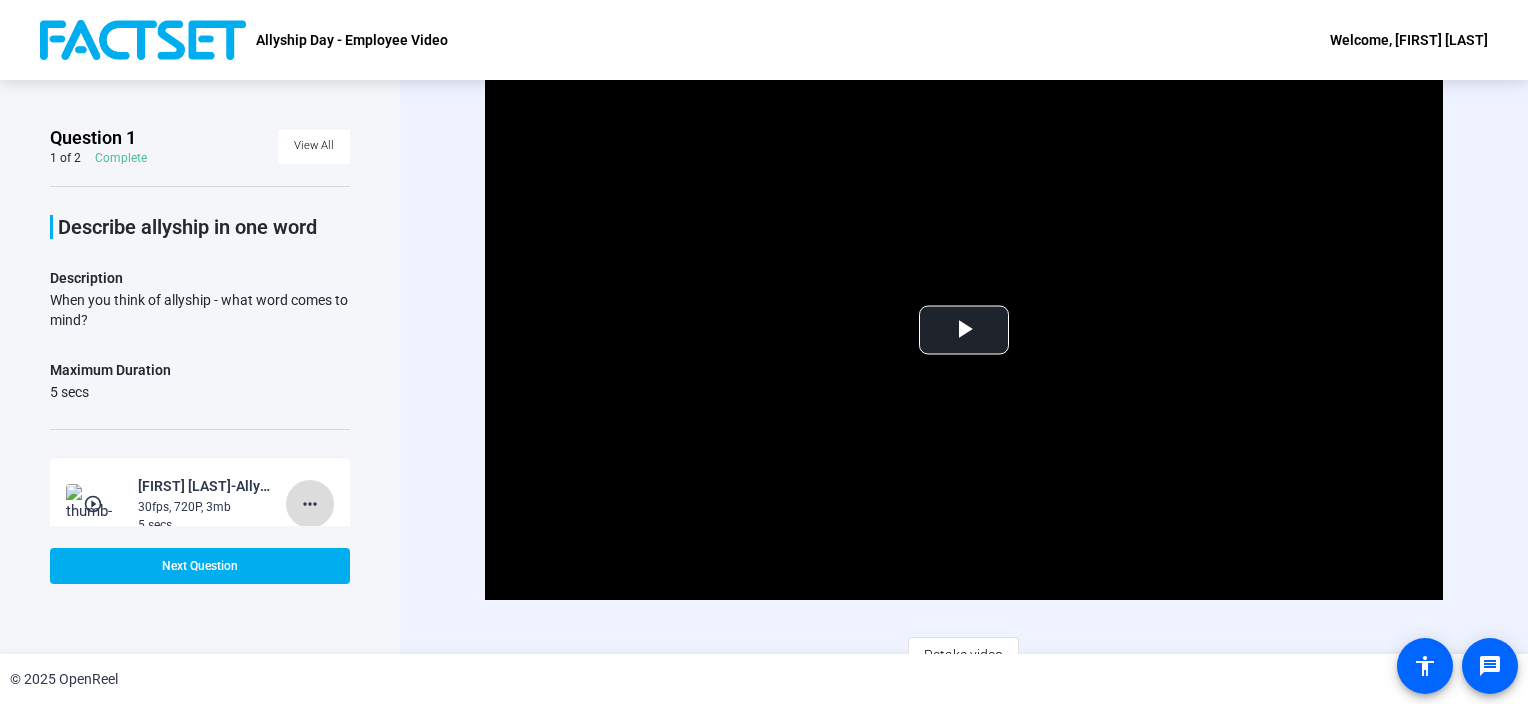 click on "more_horiz" 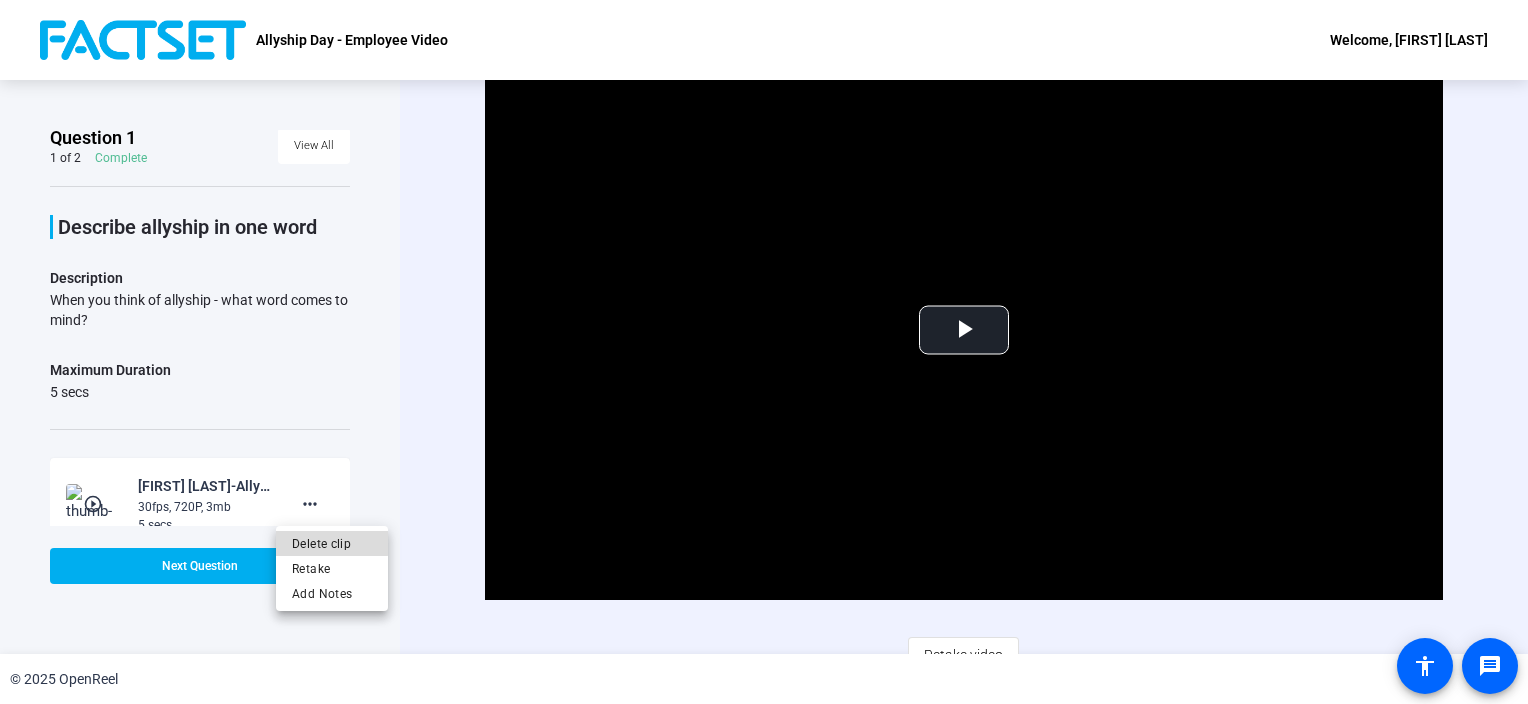 click on "Delete clip" at bounding box center [332, 544] 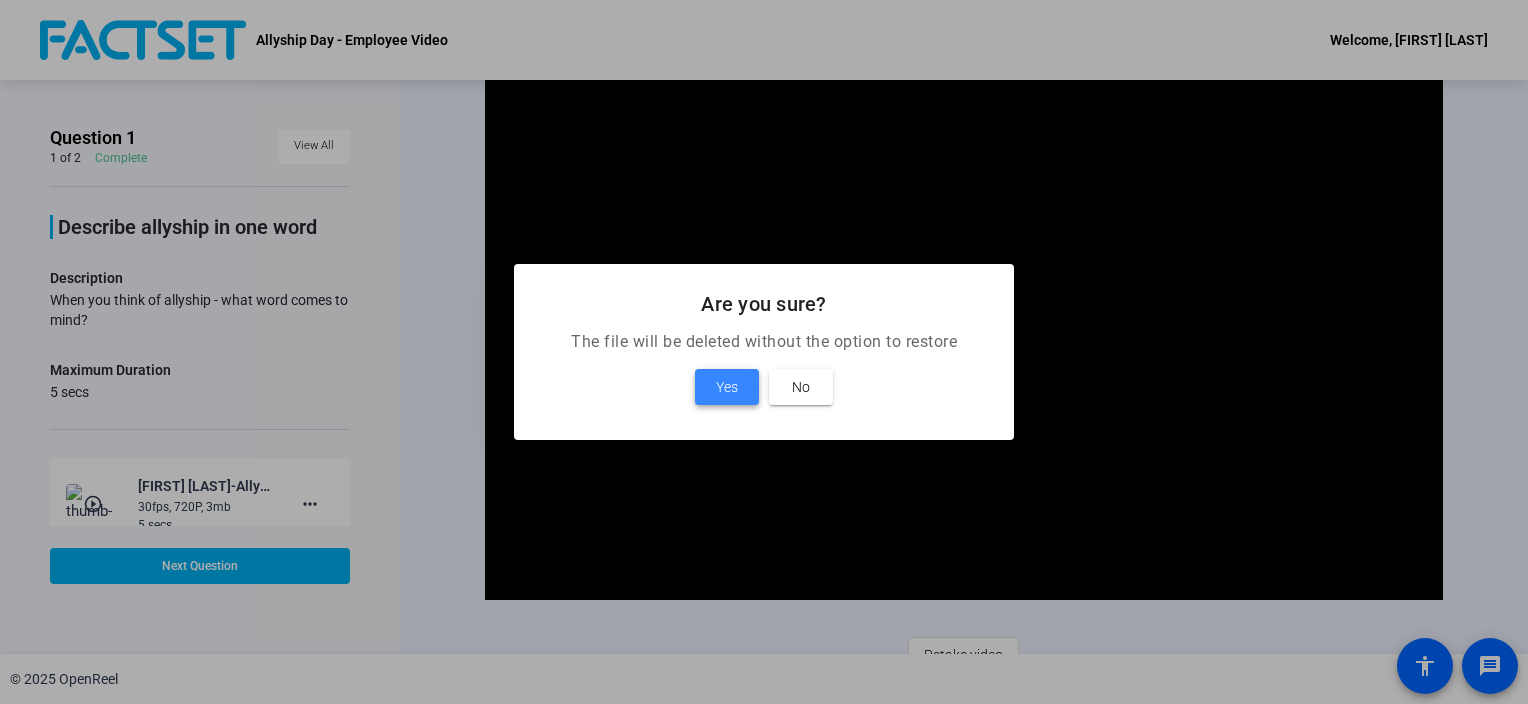 click on "Yes" at bounding box center (727, 387) 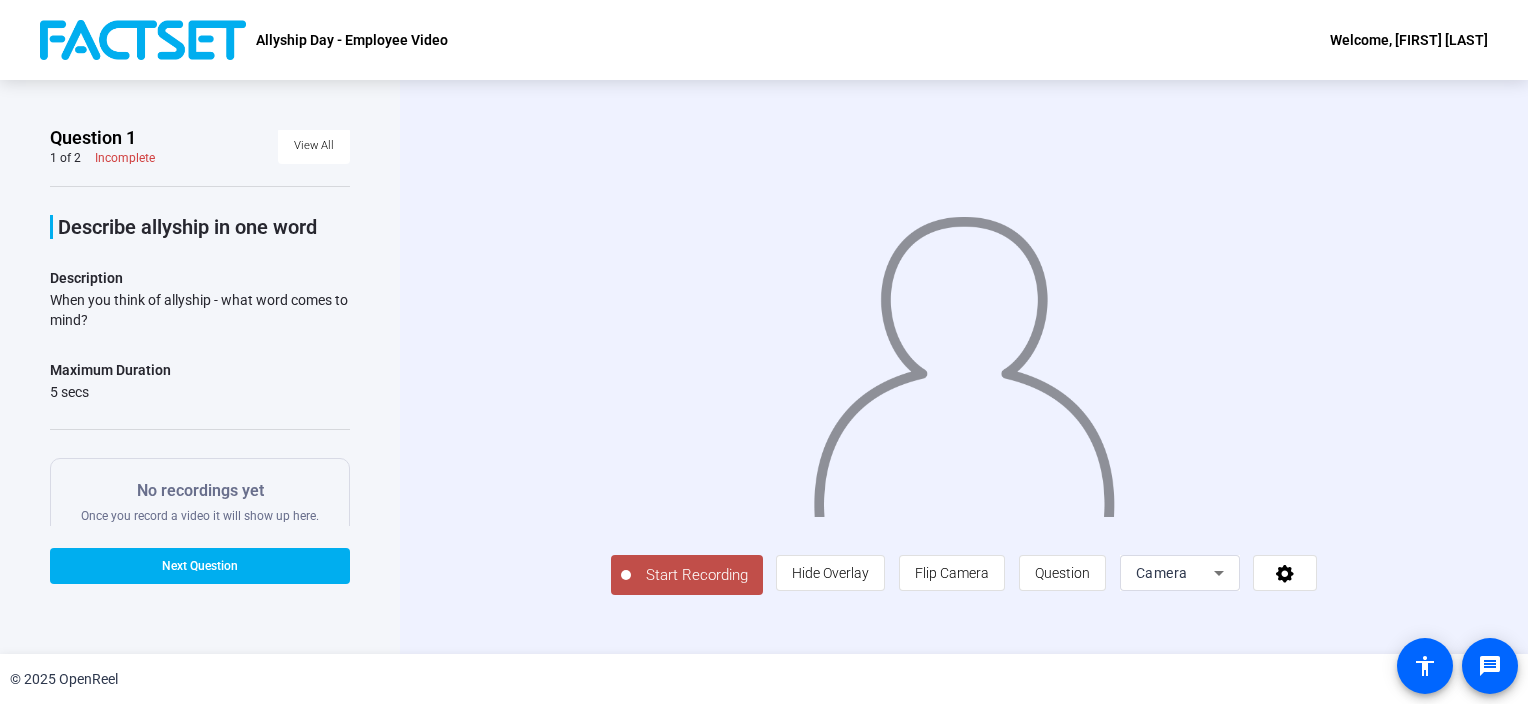 click on "Start Recording" 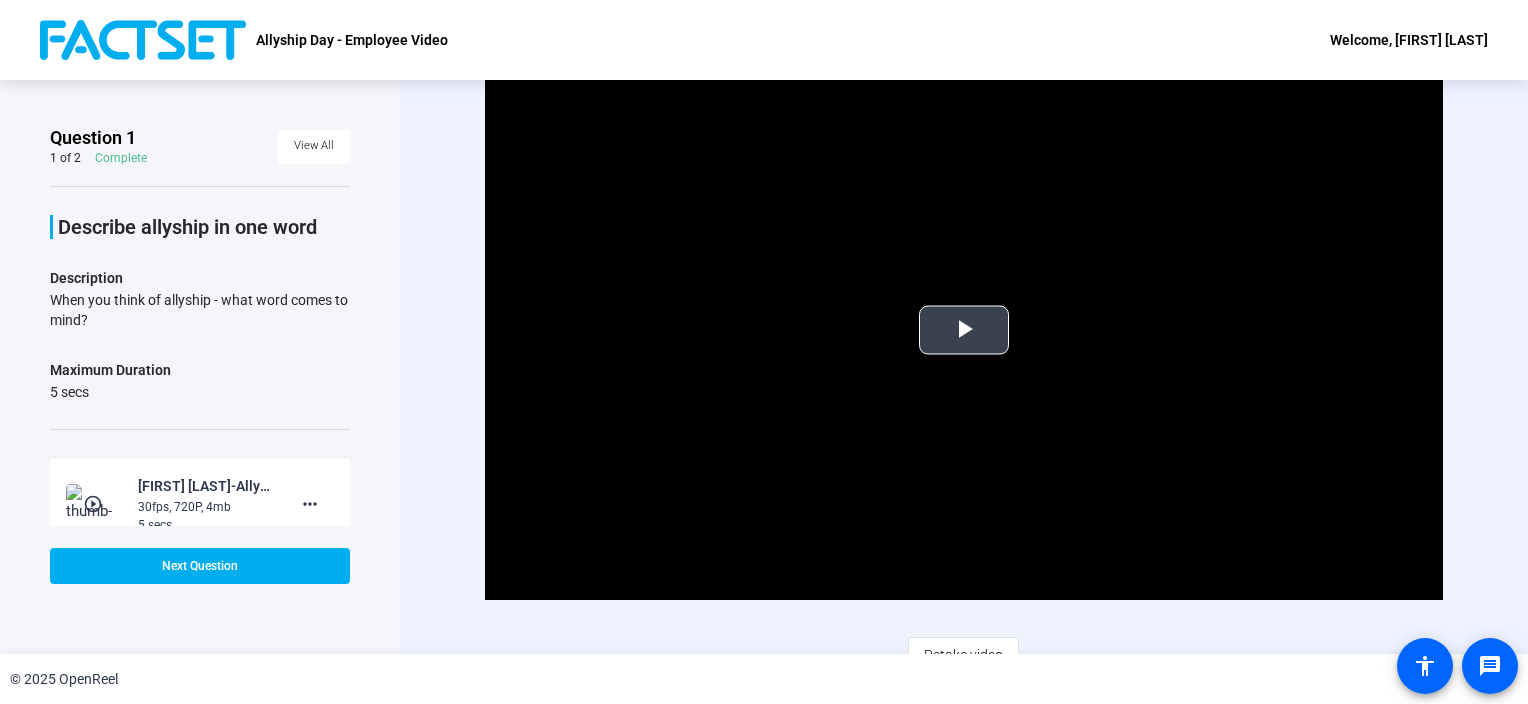 click at bounding box center [964, 330] 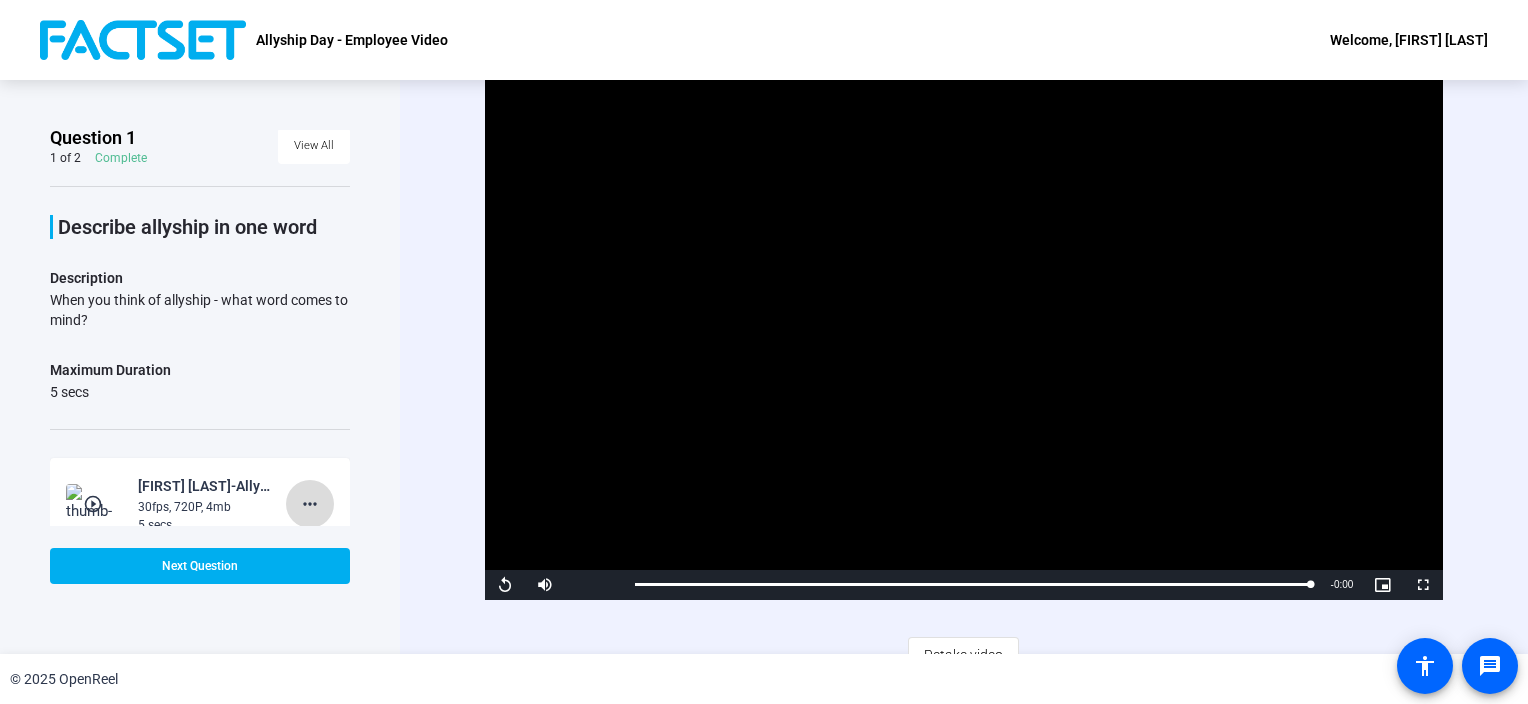 click on "more_horiz" 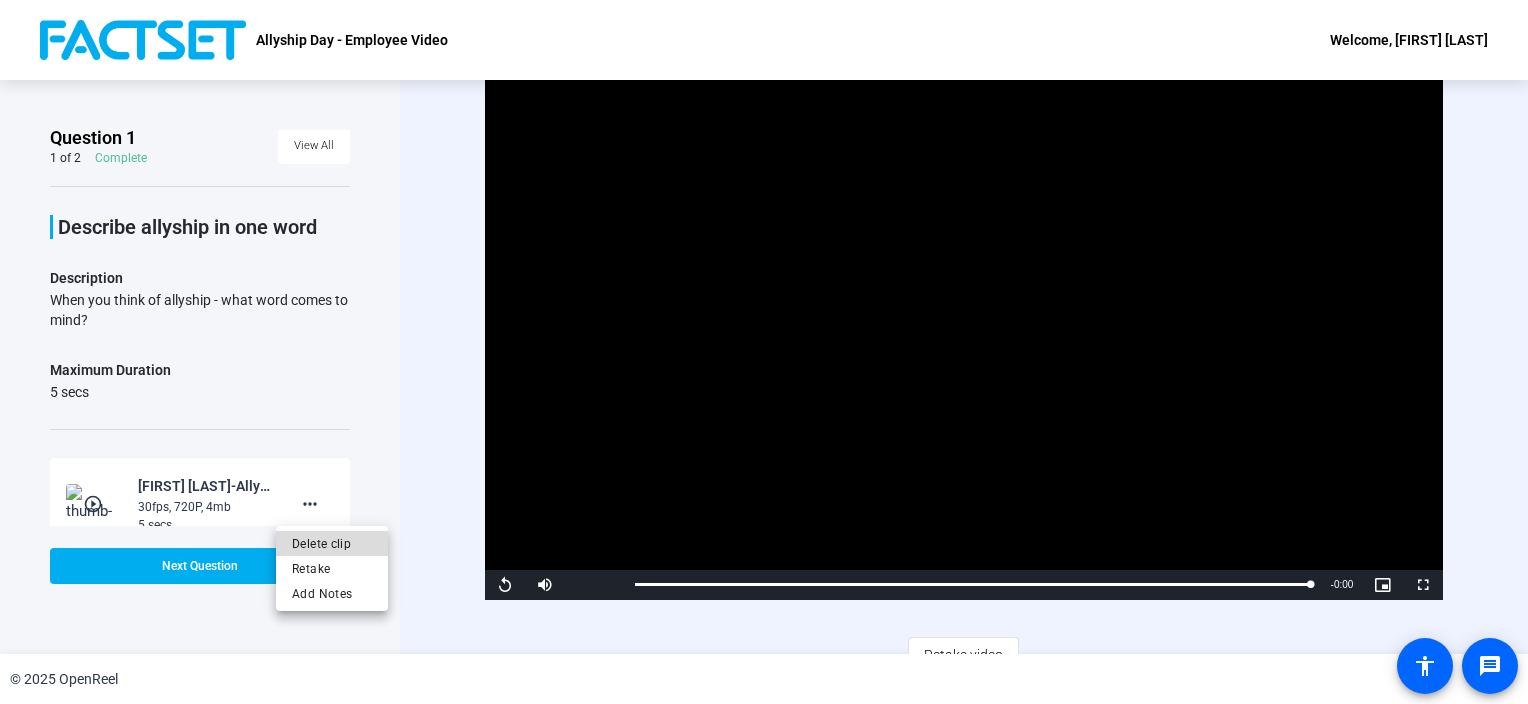 click on "Delete clip" at bounding box center [332, 544] 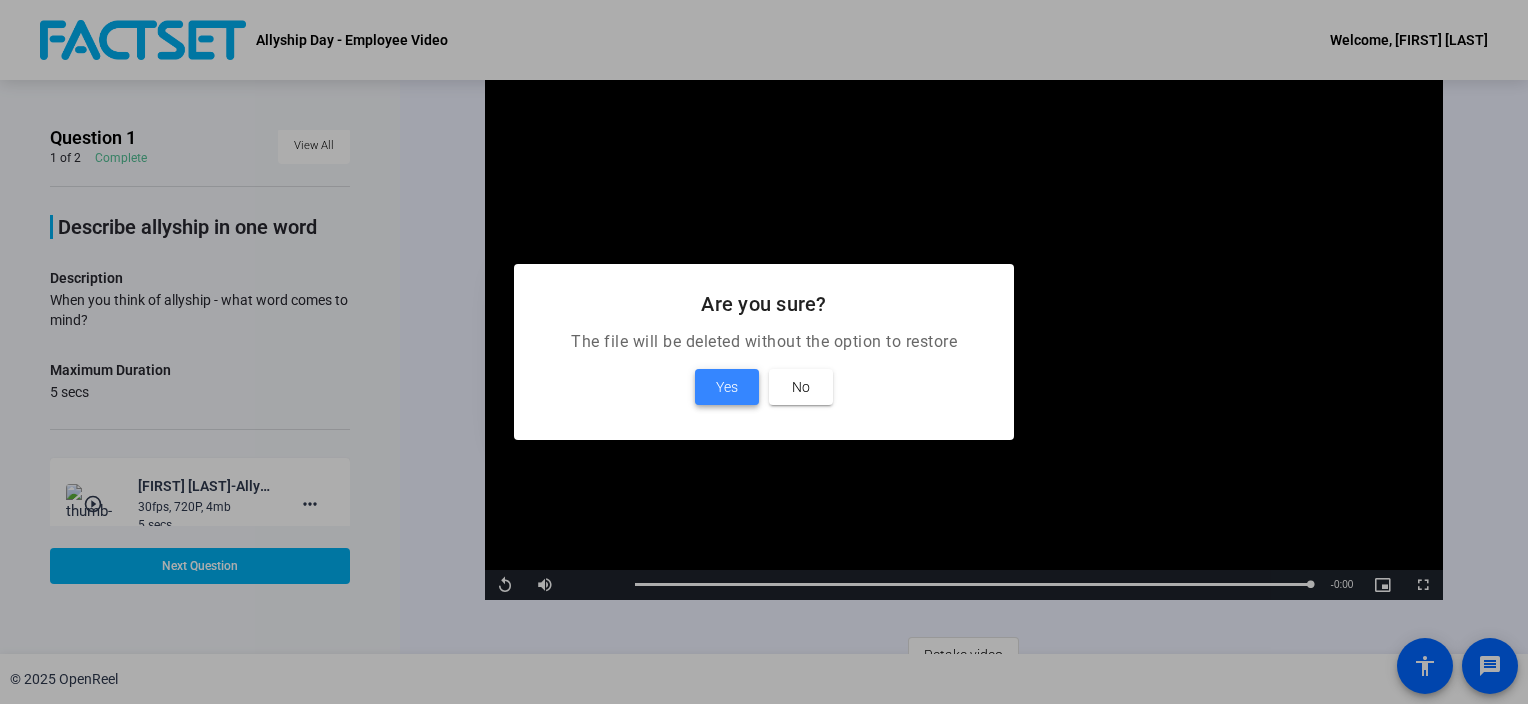 click on "Yes" at bounding box center (727, 387) 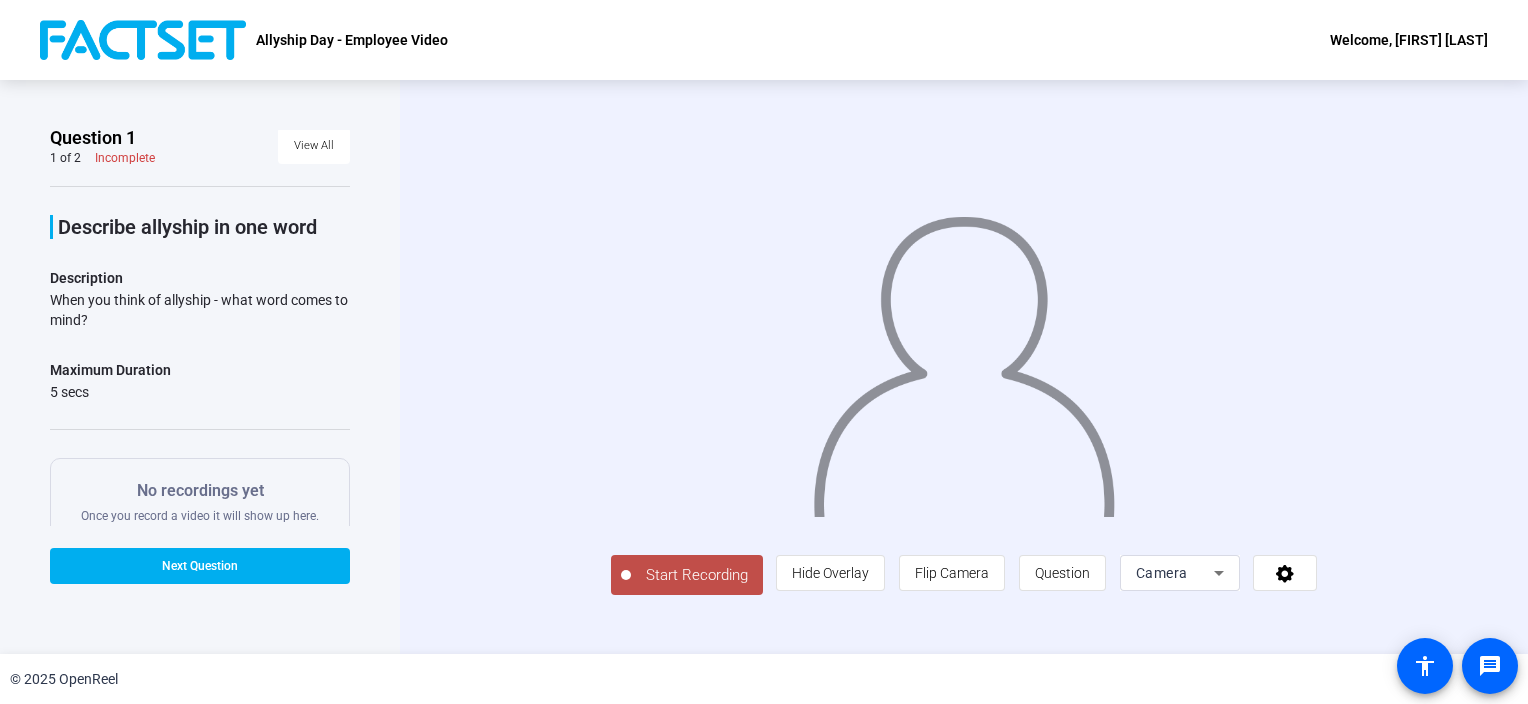 click on "Start Recording" 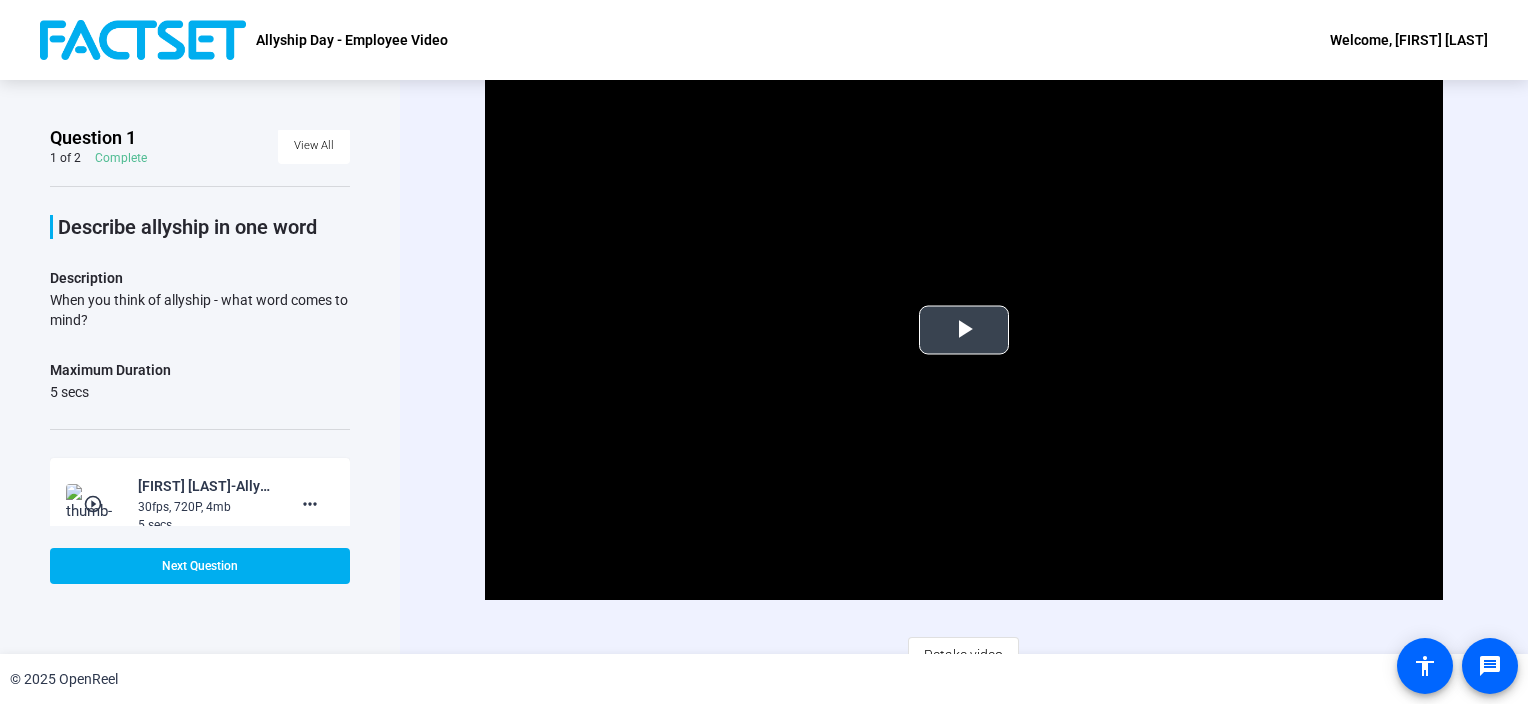 click at bounding box center [964, 330] 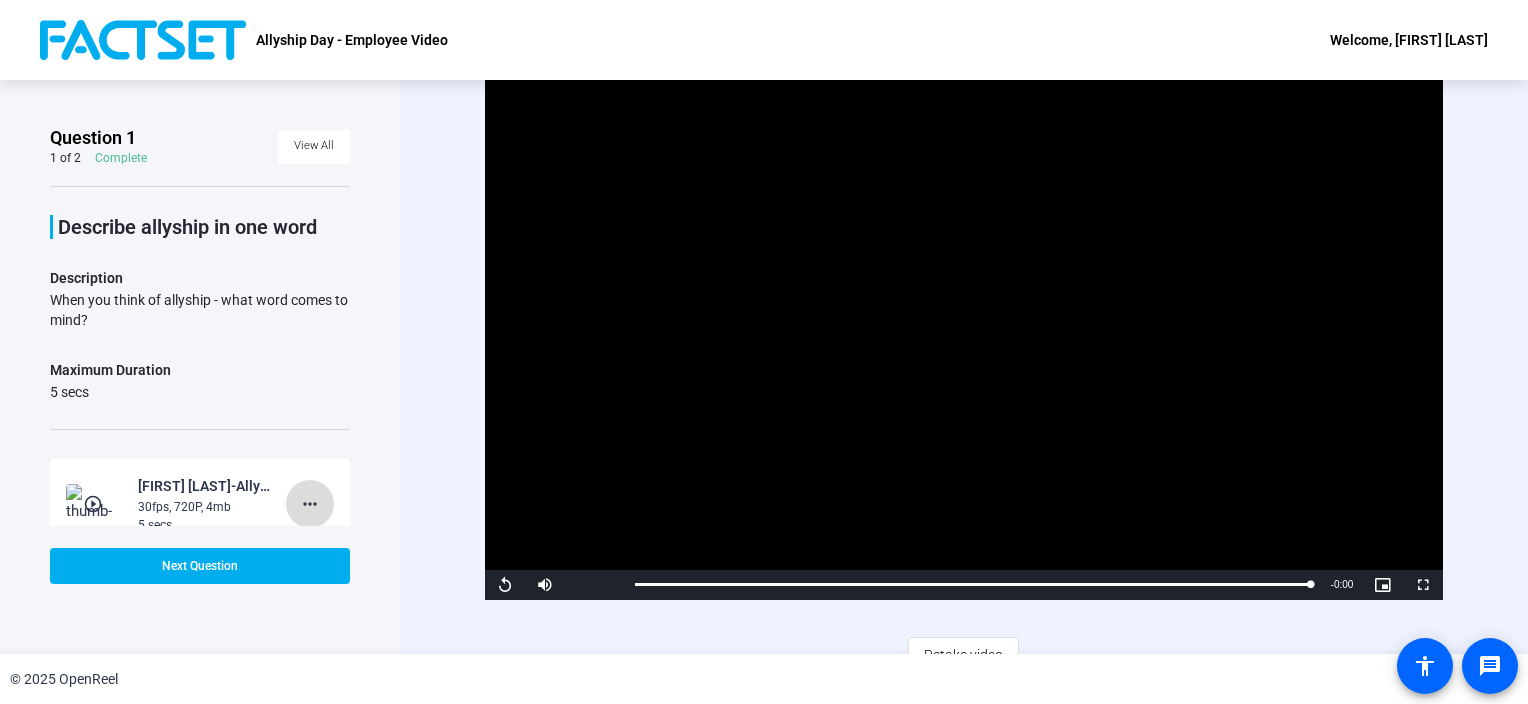 click 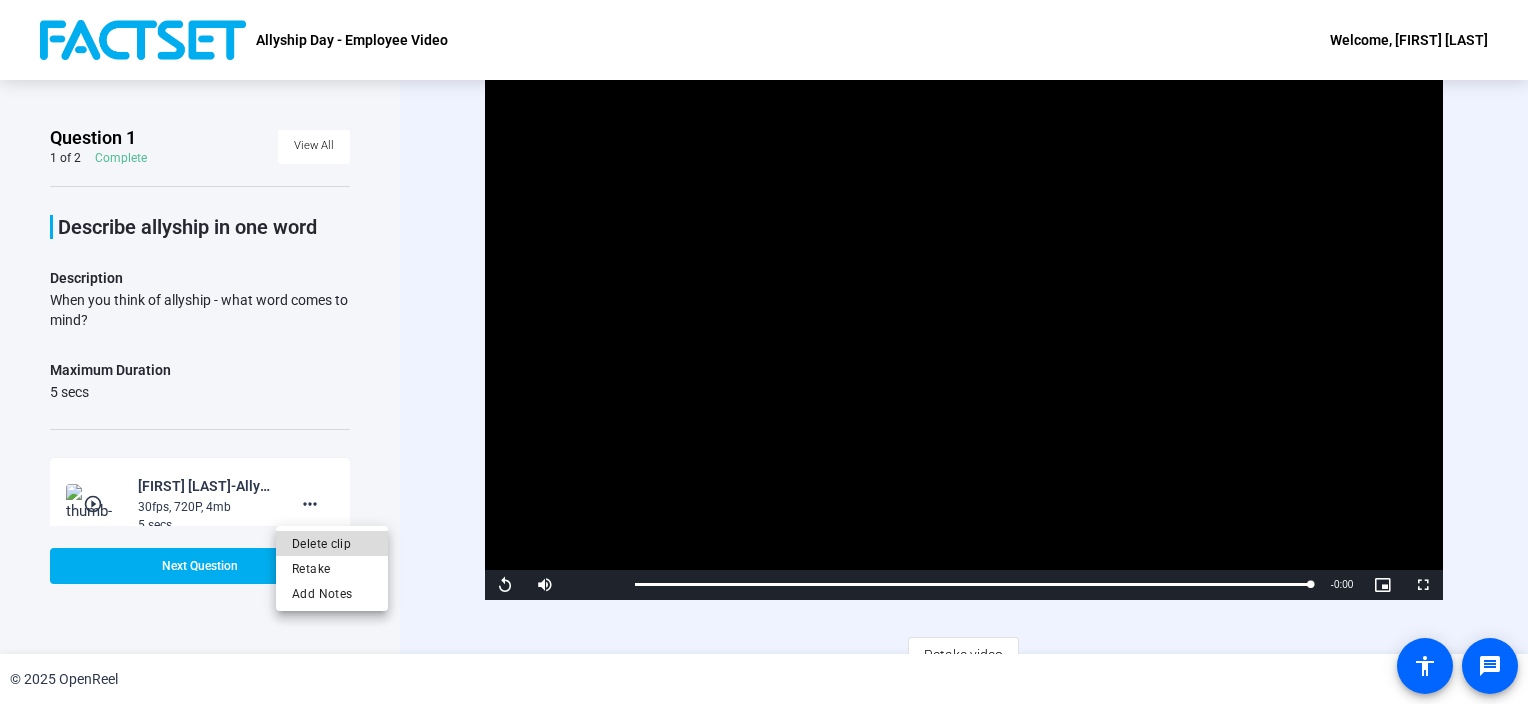 click on "Delete clip" at bounding box center [332, 544] 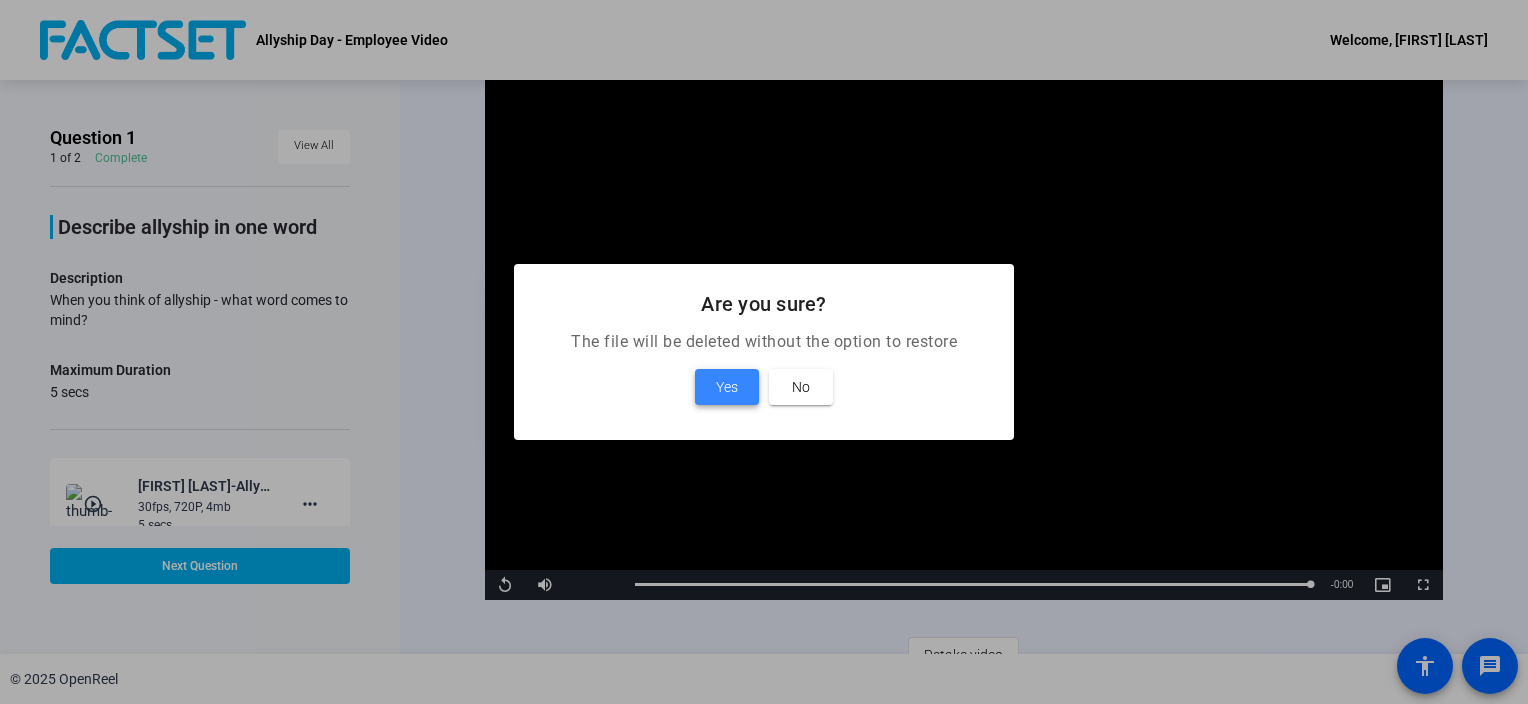 click at bounding box center [727, 387] 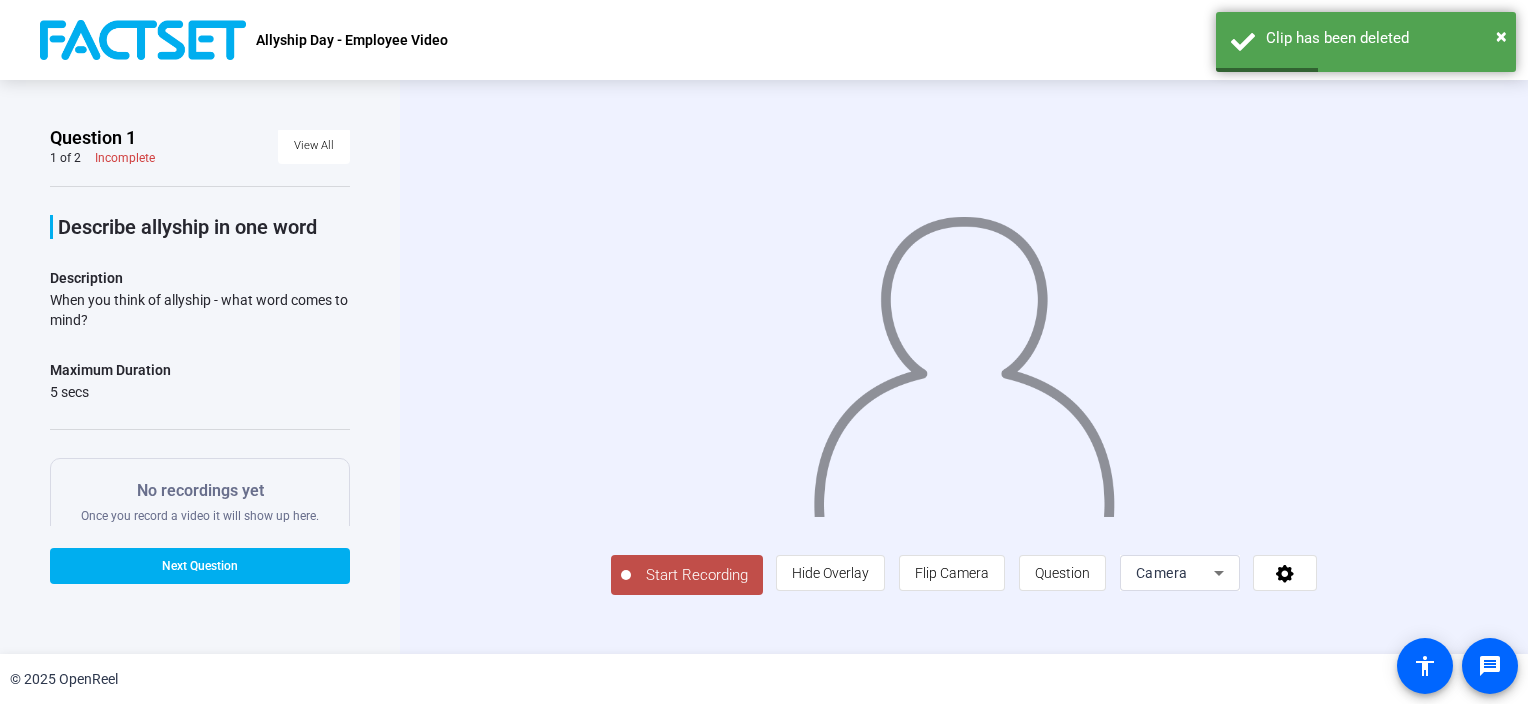 click on "Start Recording" 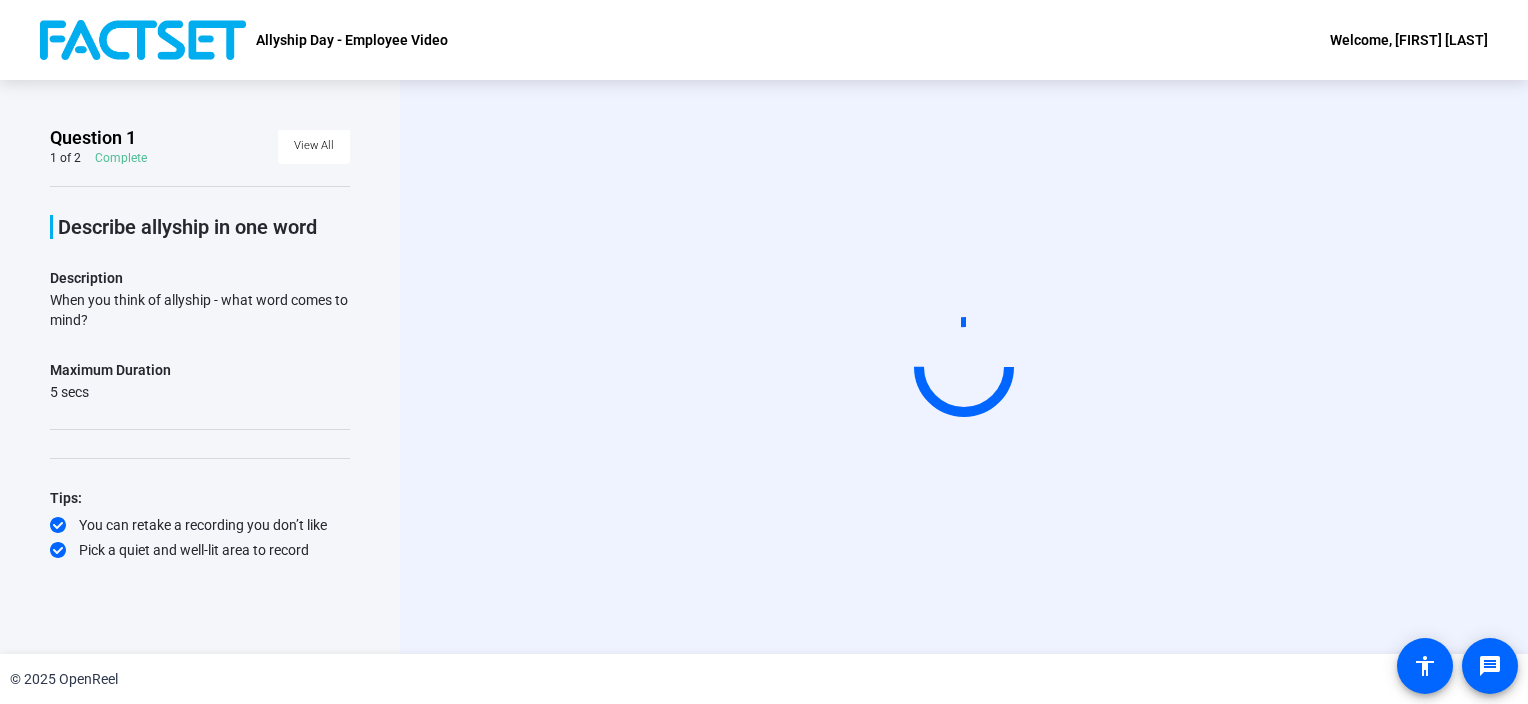 scroll, scrollTop: 26, scrollLeft: 0, axis: vertical 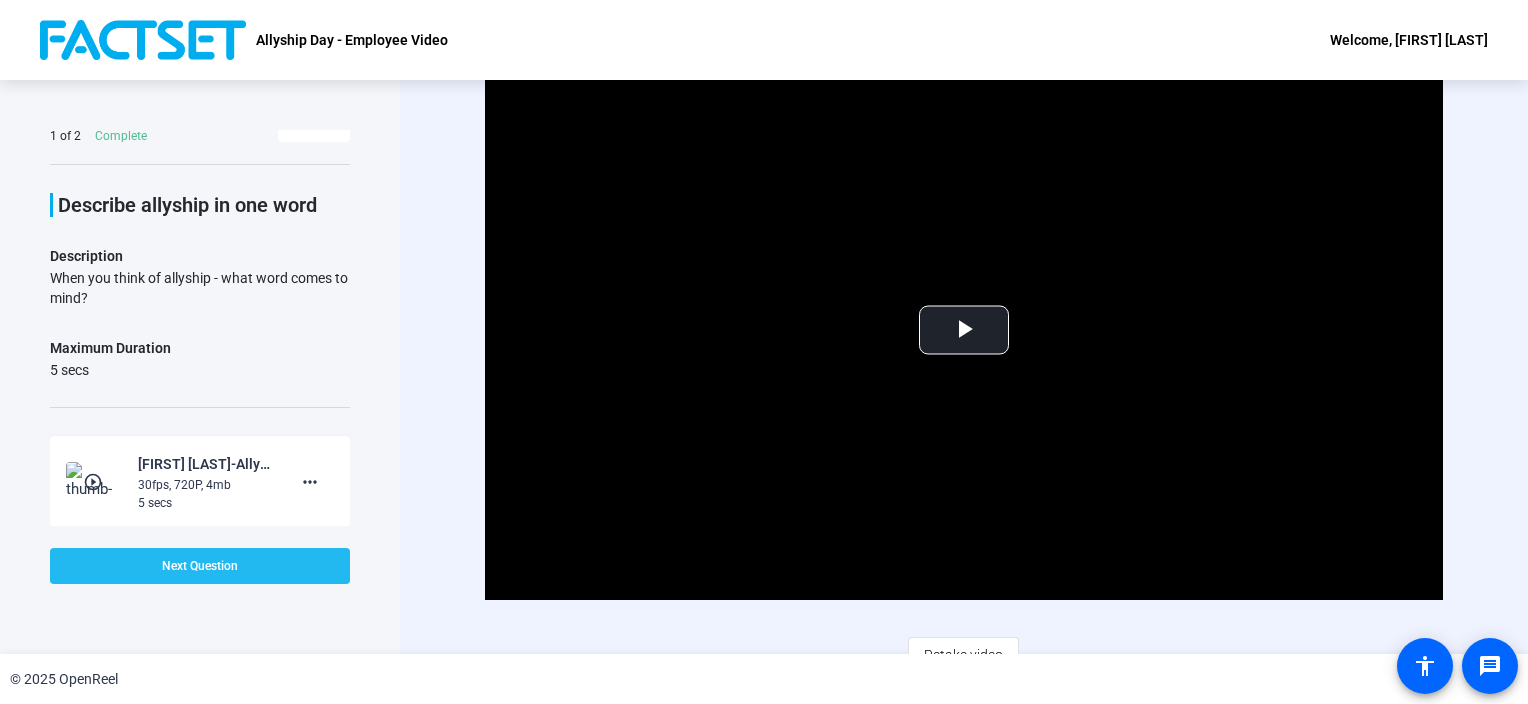 click on "Next Question" 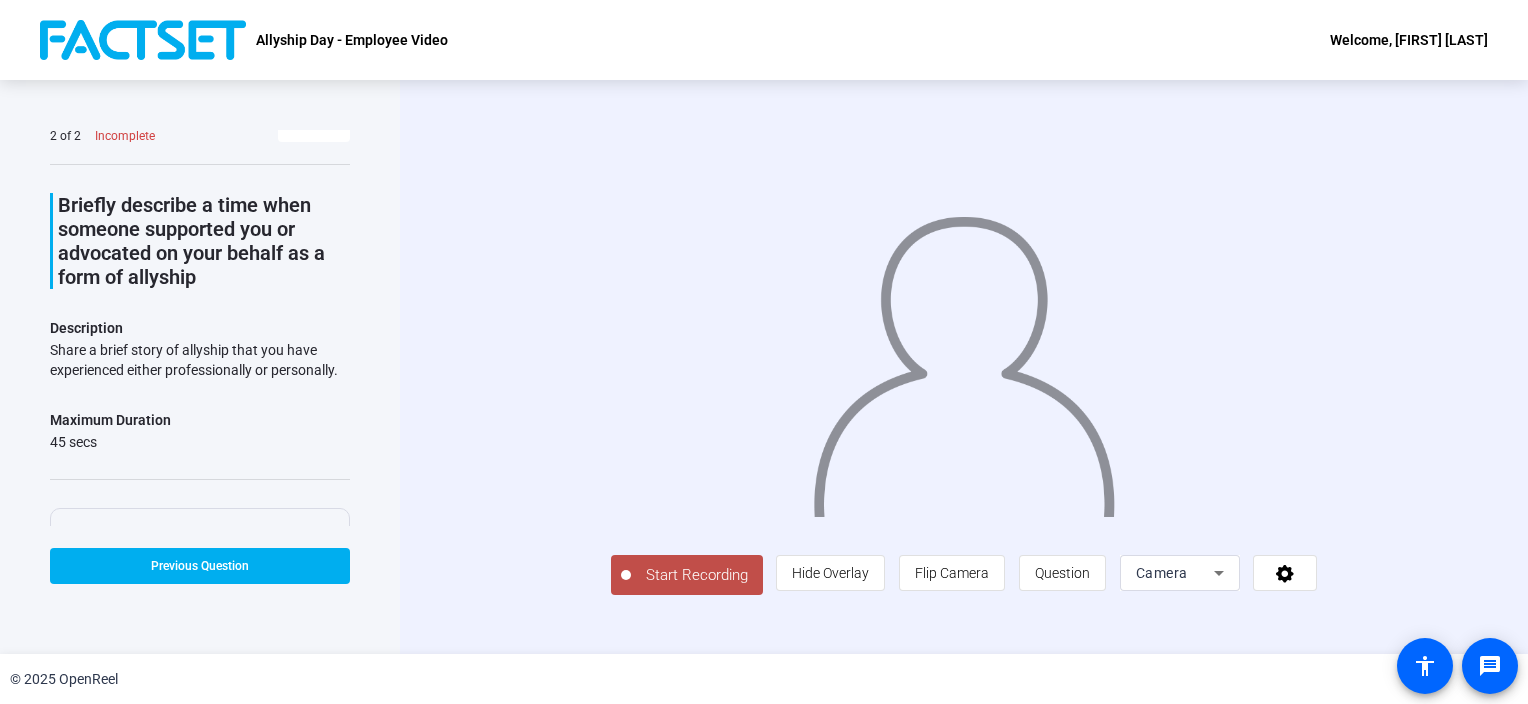 click on "Start Recording" 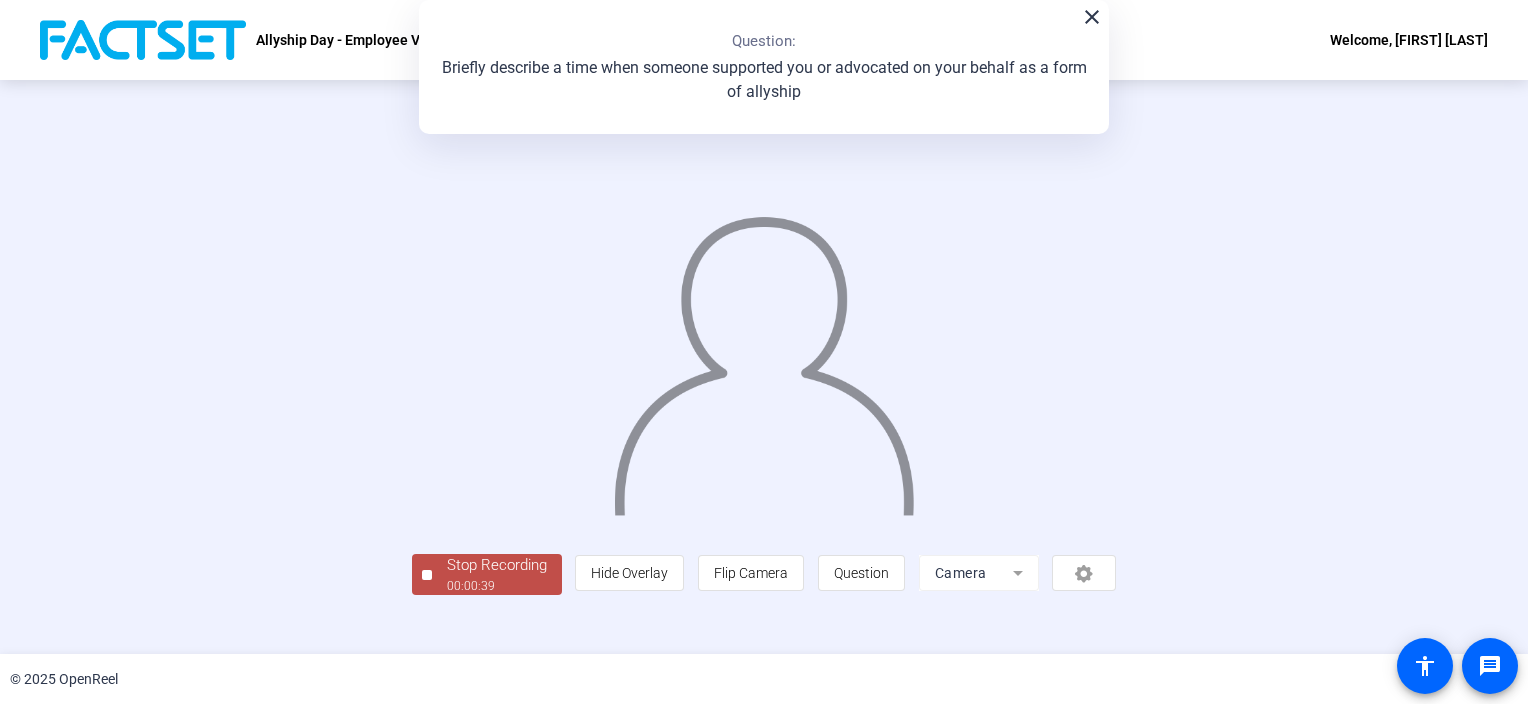 click on "close" 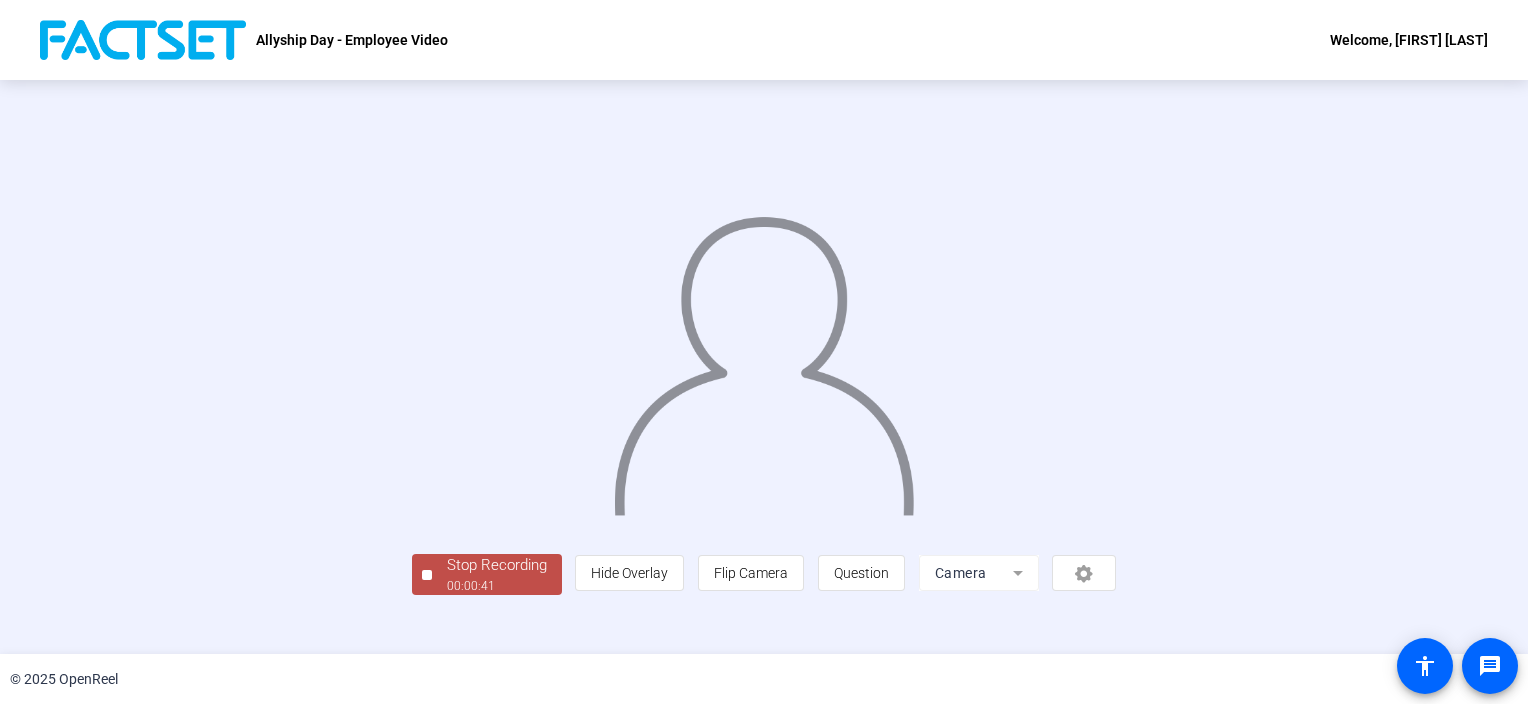 scroll, scrollTop: 68, scrollLeft: 0, axis: vertical 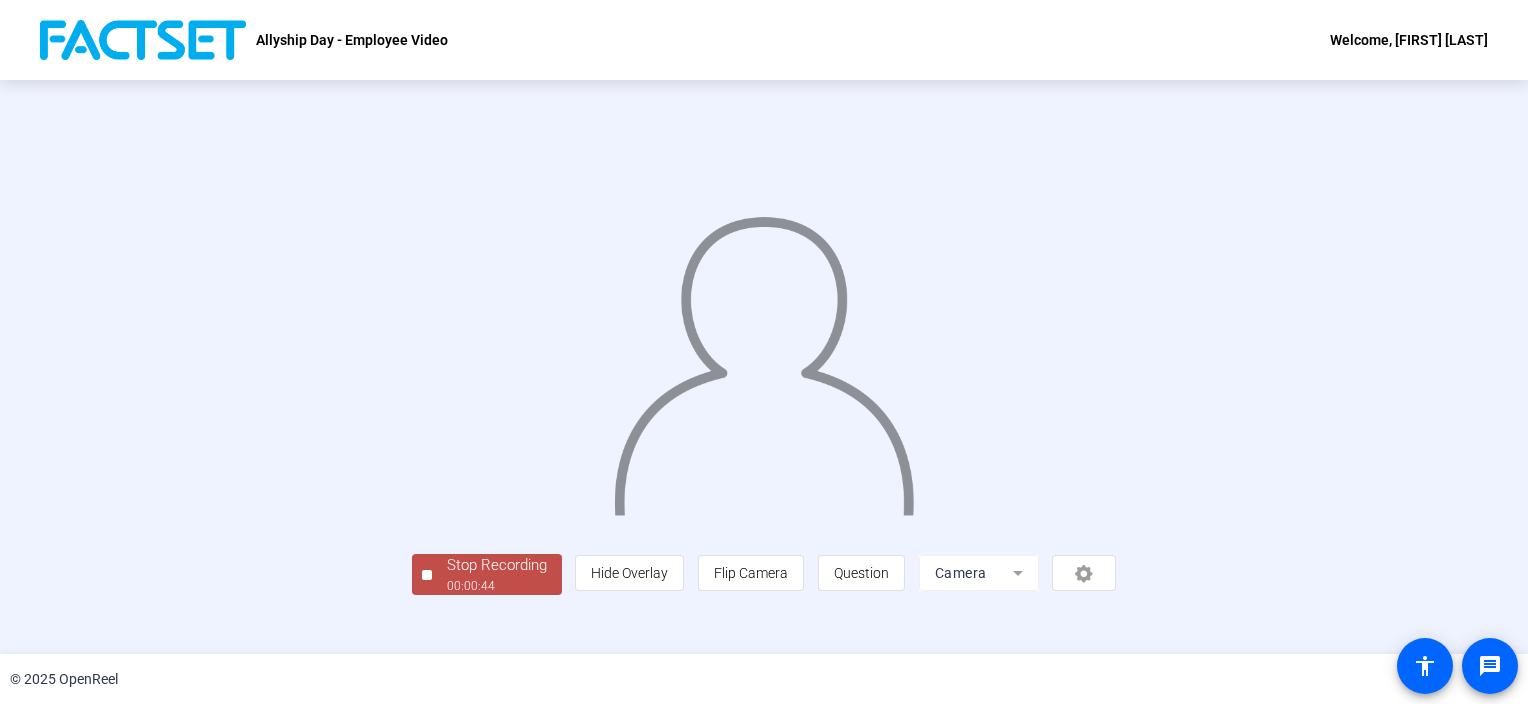 click on "00:00:44" 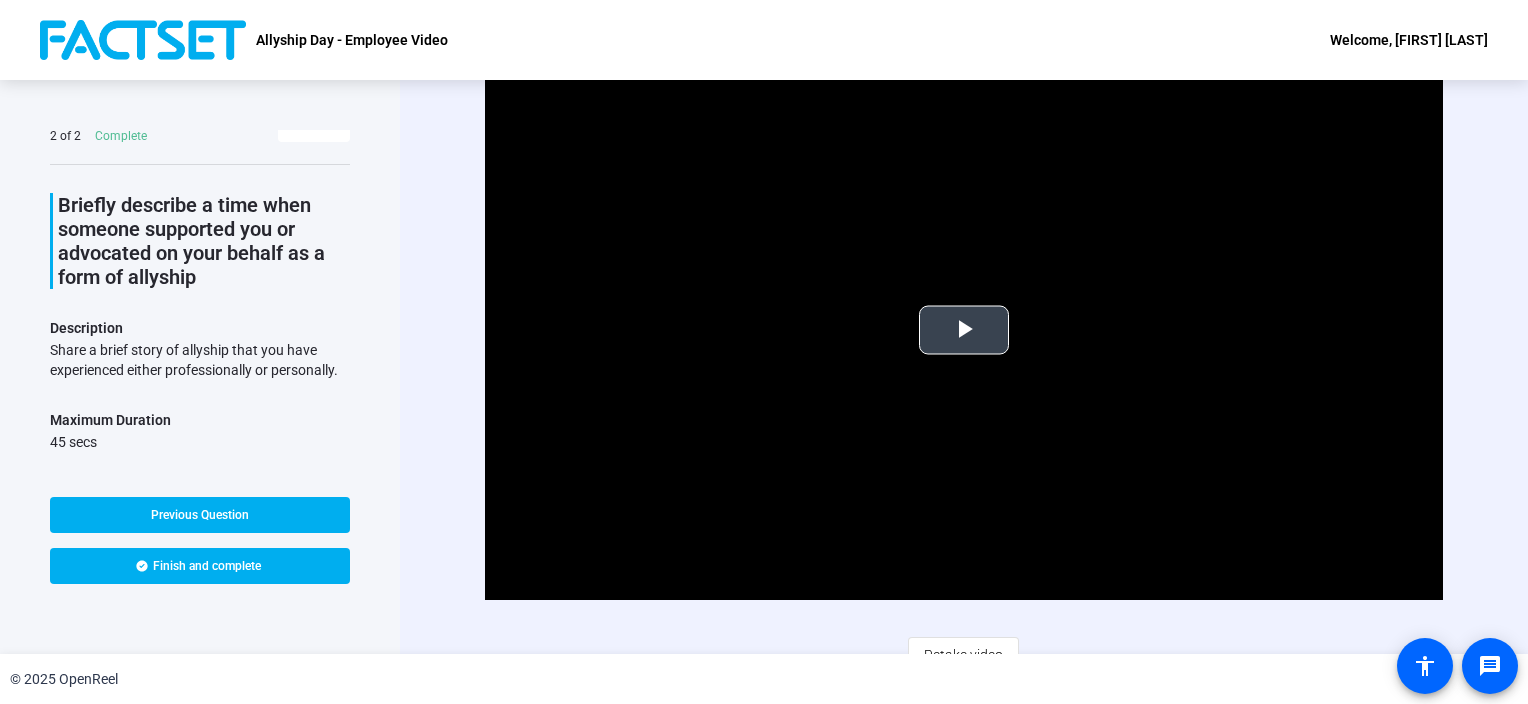 scroll, scrollTop: 22, scrollLeft: 0, axis: vertical 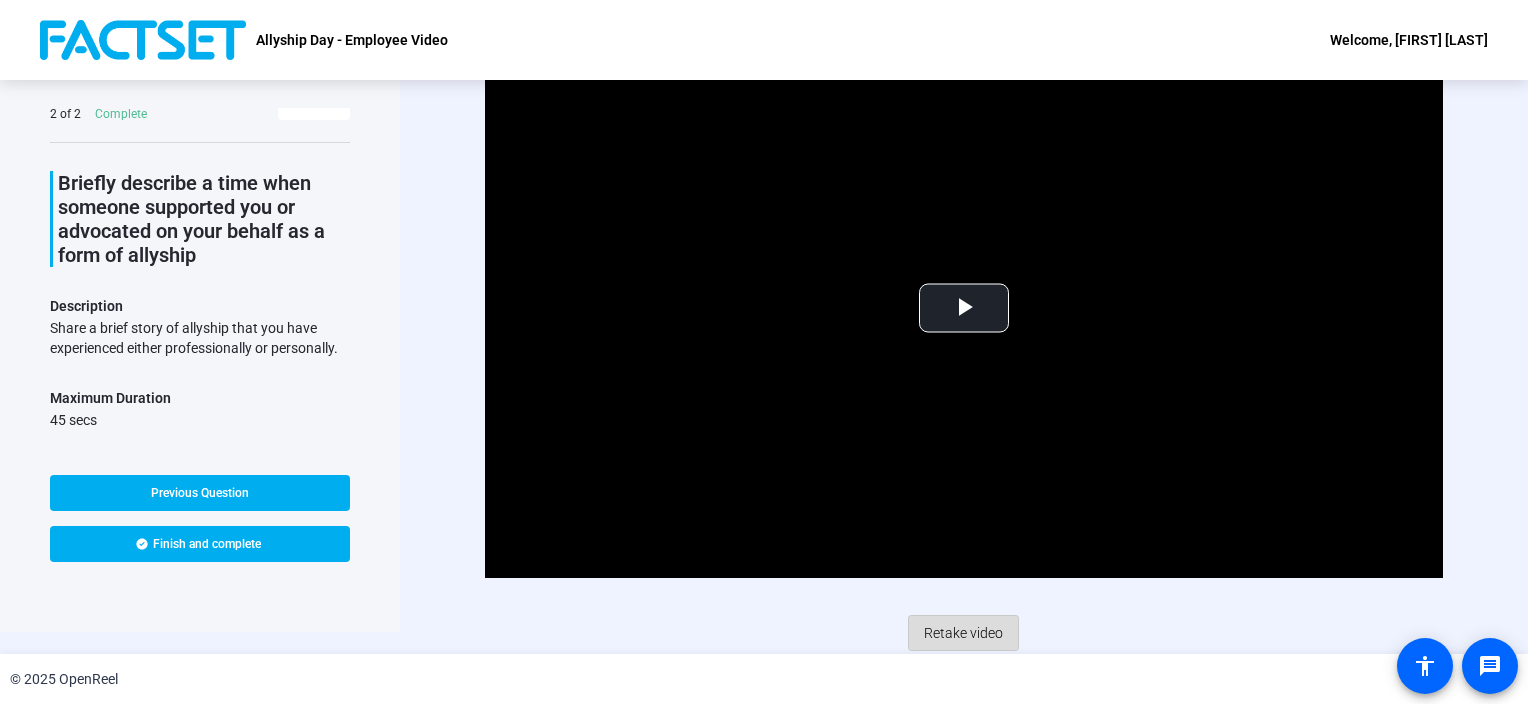 click on "Retake video" 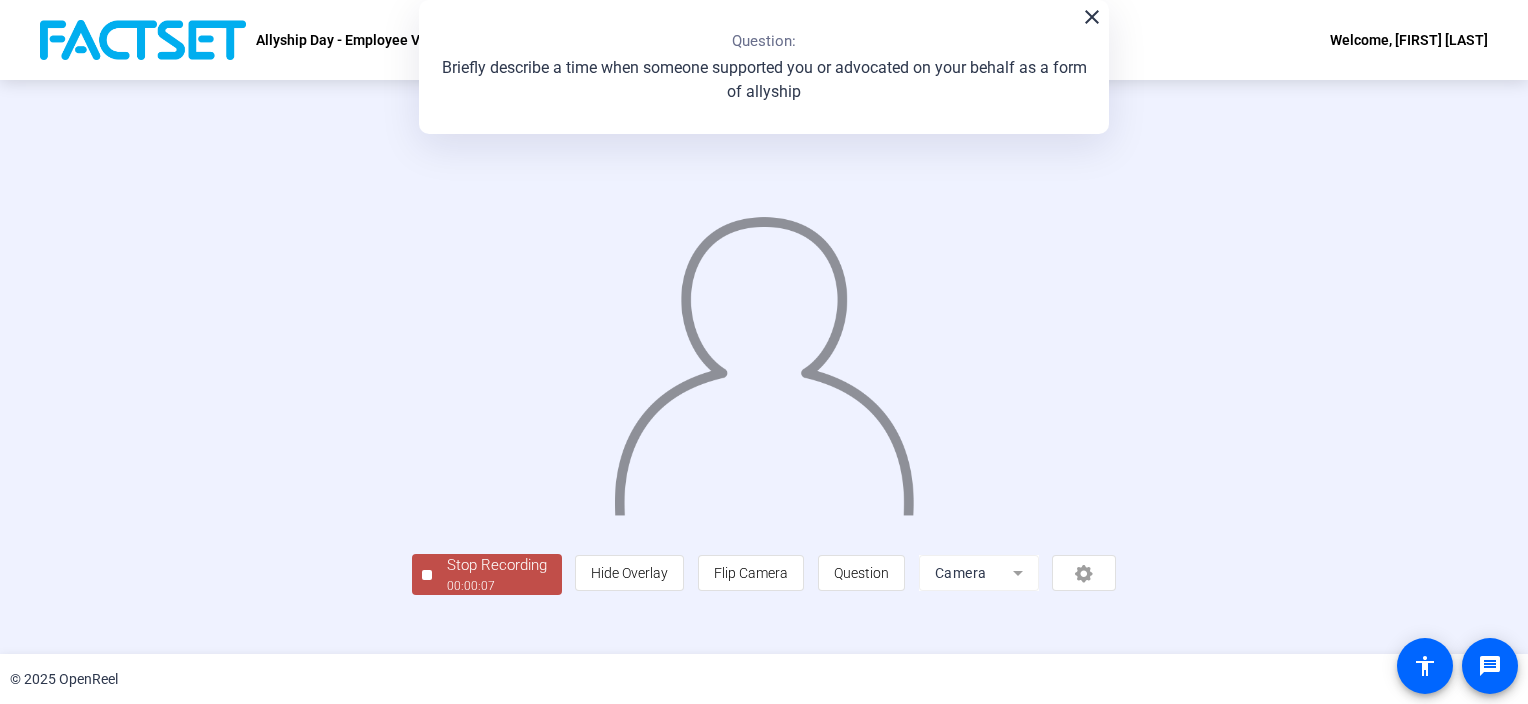 scroll, scrollTop: 72, scrollLeft: 0, axis: vertical 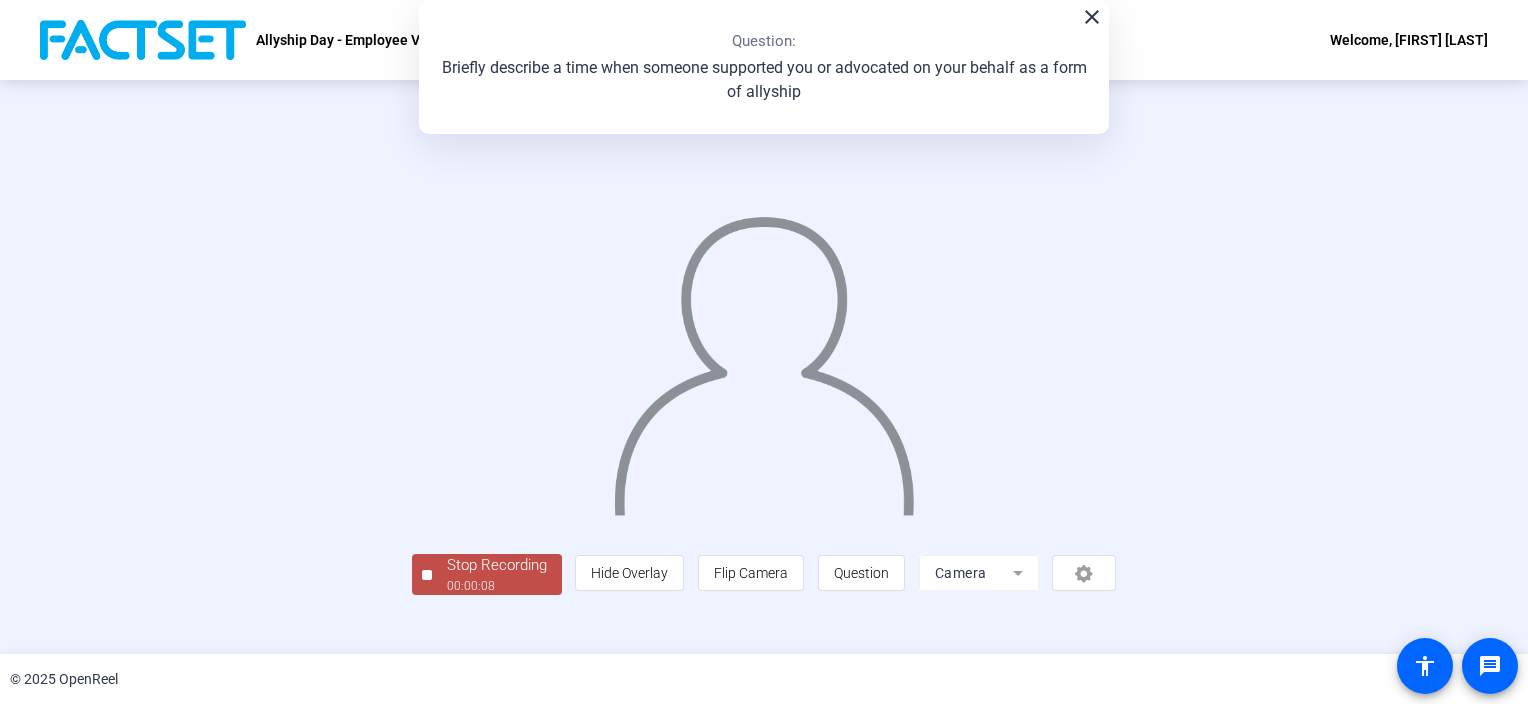 click on "00:00:08" 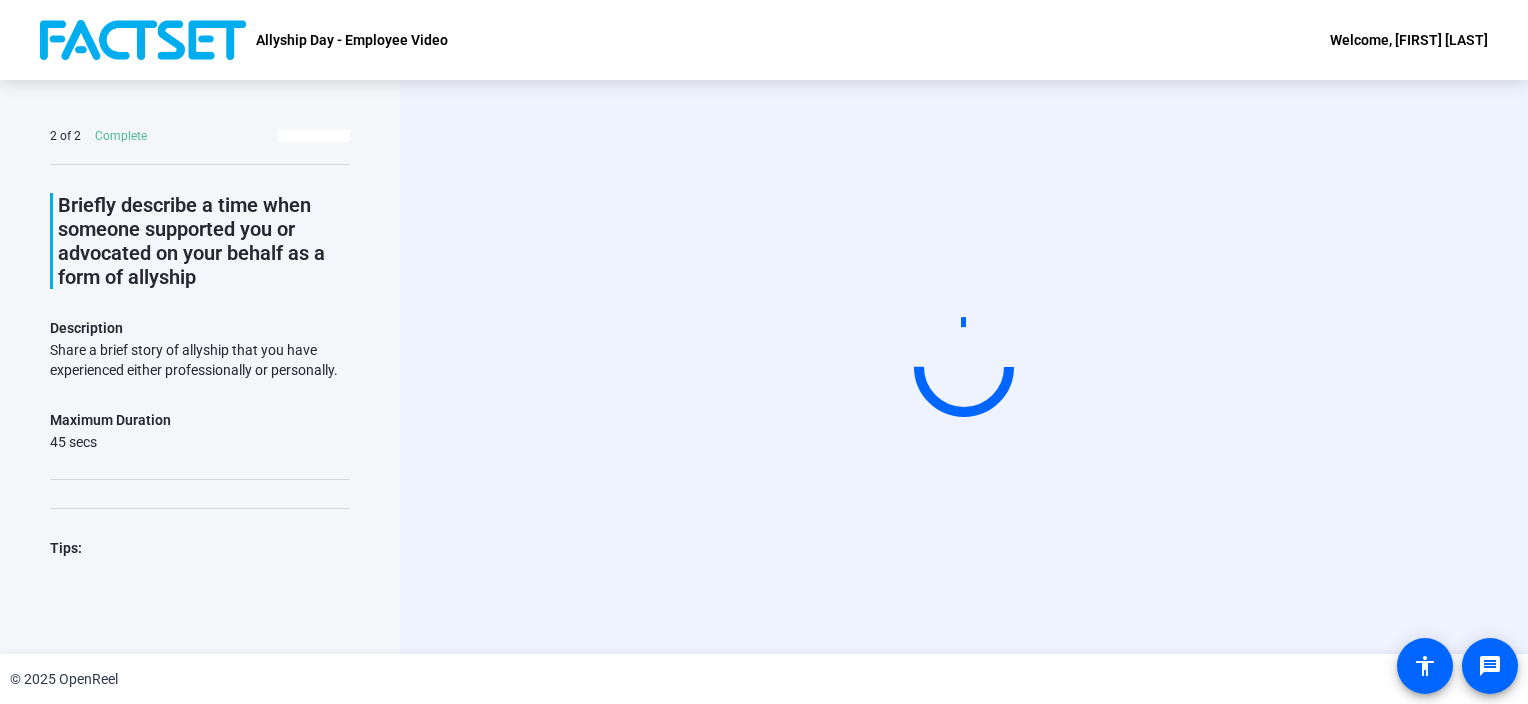 scroll, scrollTop: 0, scrollLeft: 0, axis: both 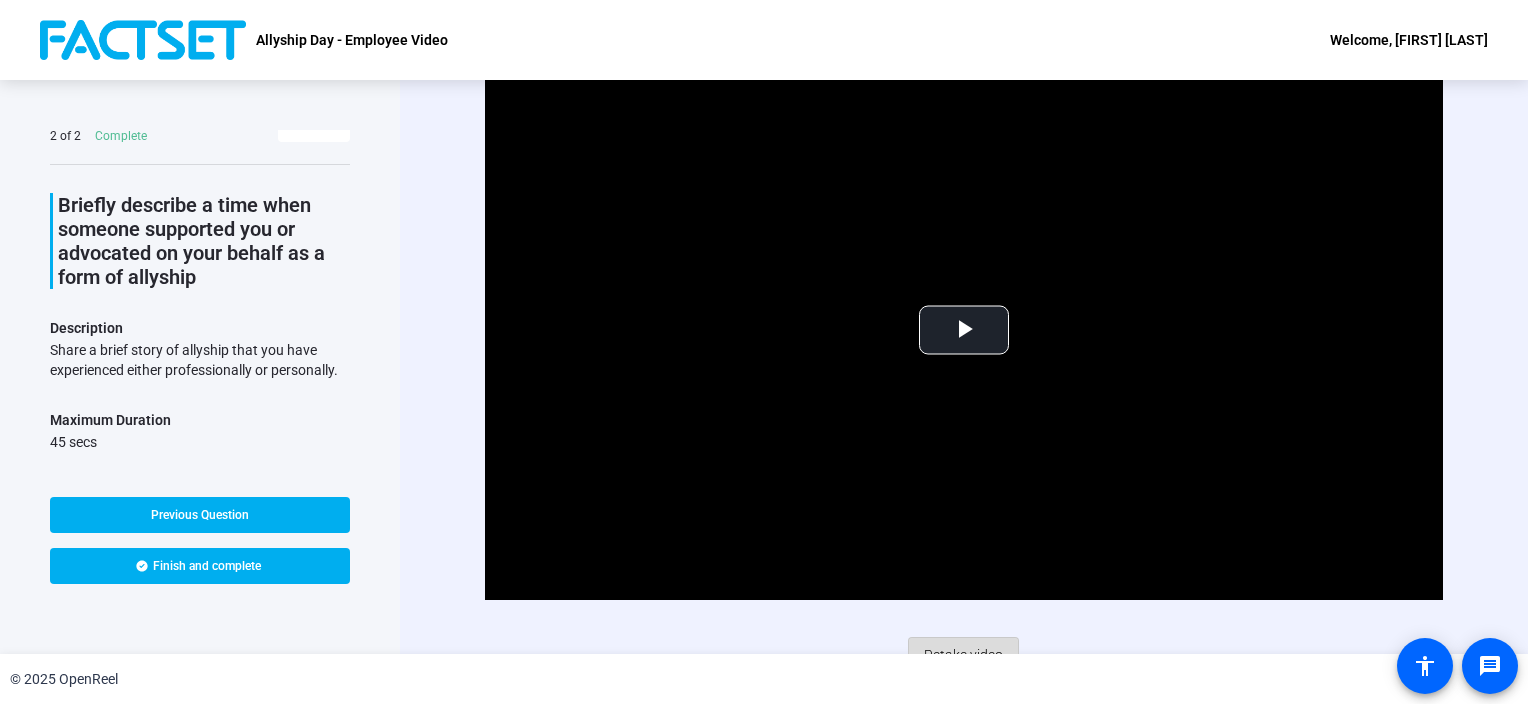 click on "Retake video" 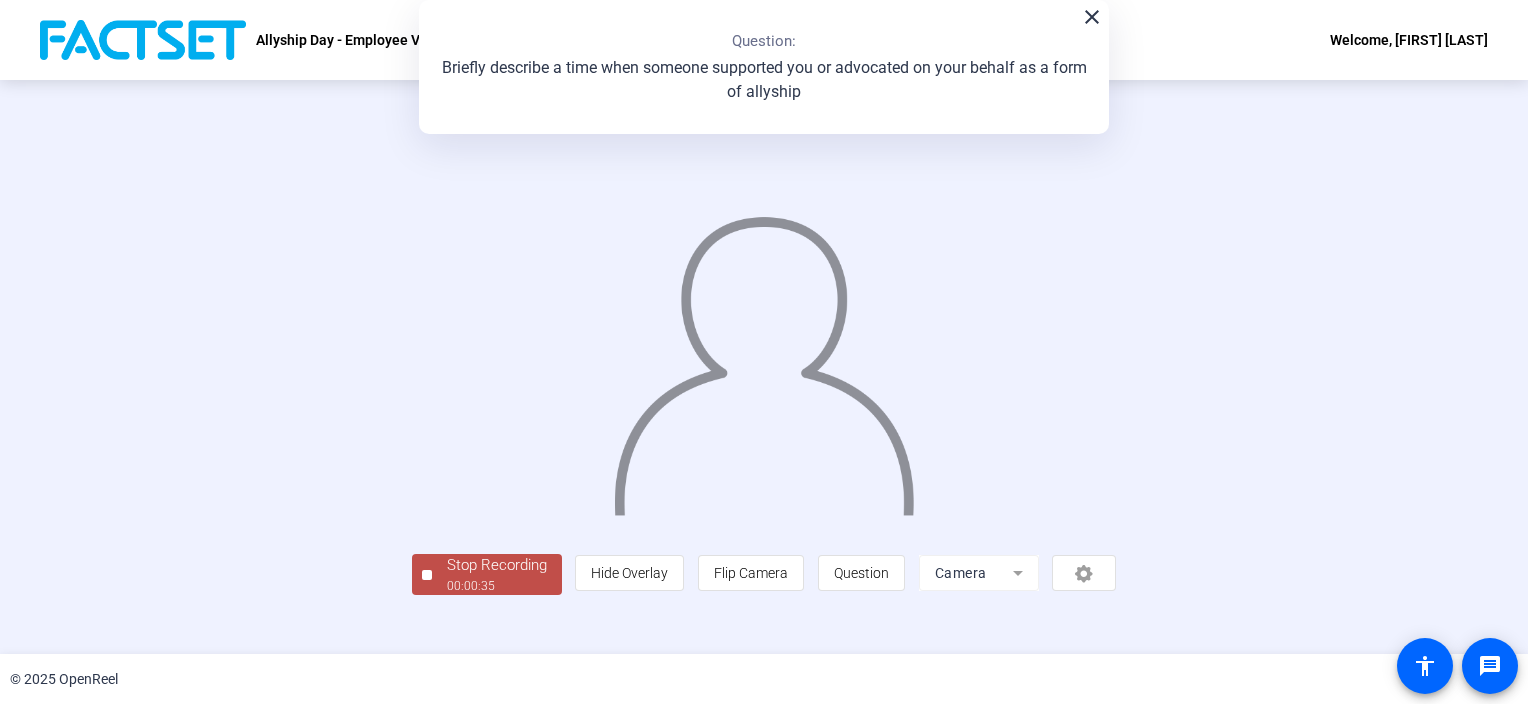scroll, scrollTop: 72, scrollLeft: 0, axis: vertical 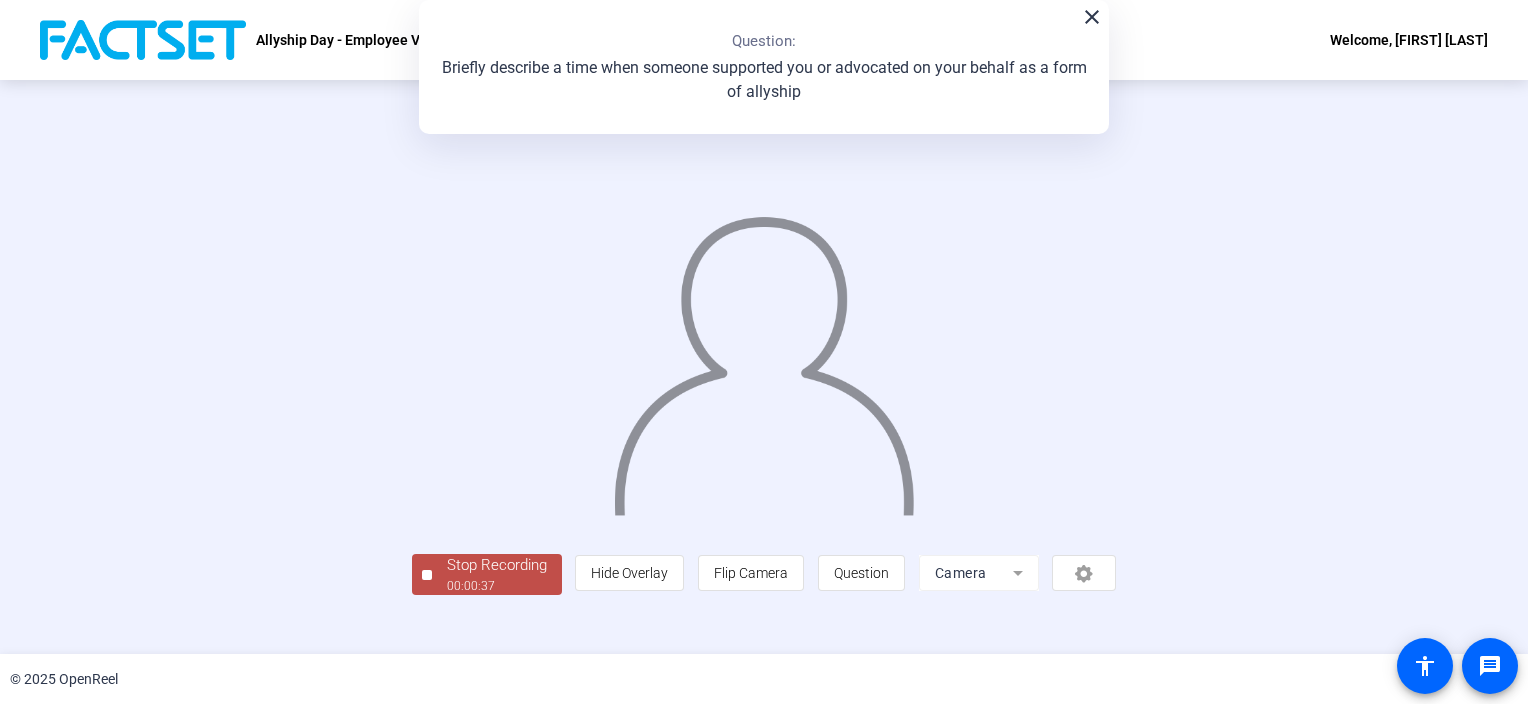click on "Stop Recording" 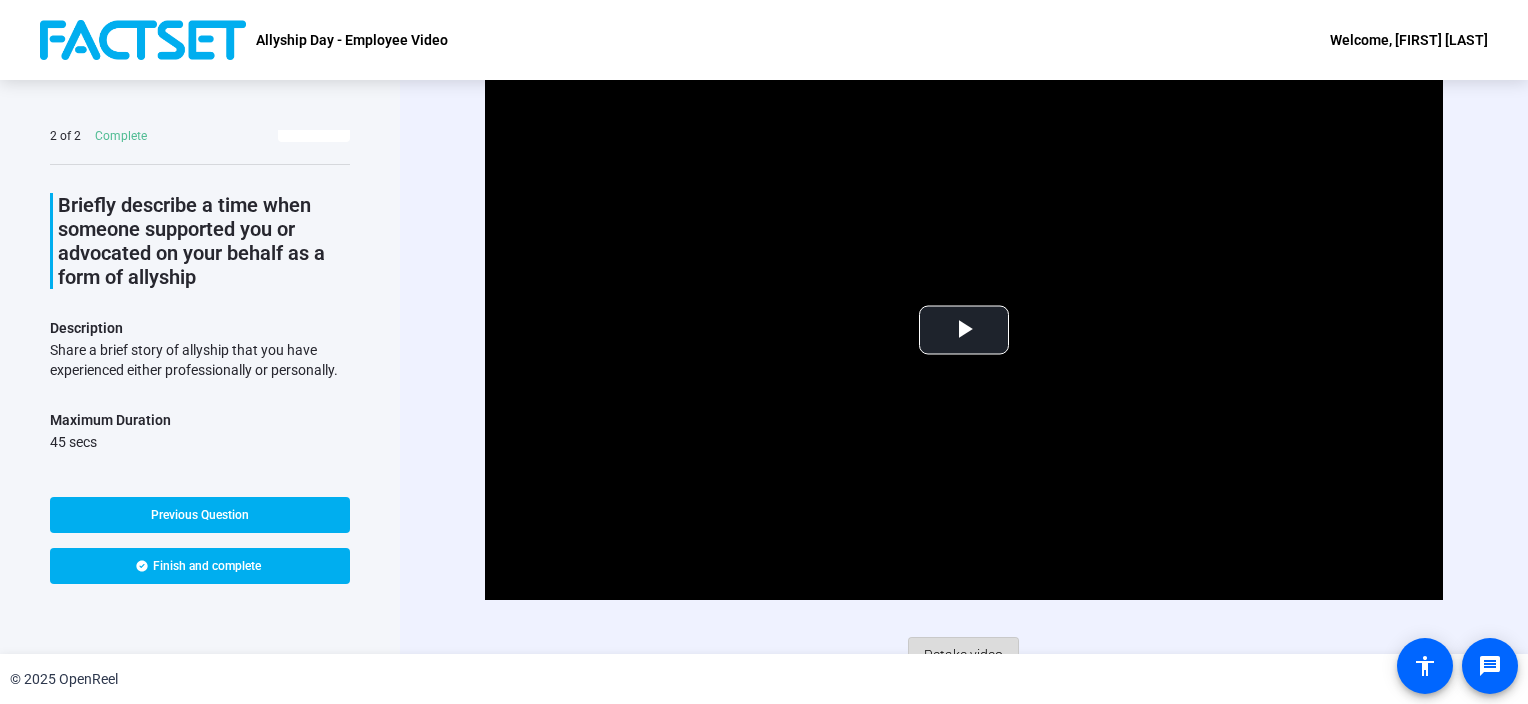 click on "Retake video" 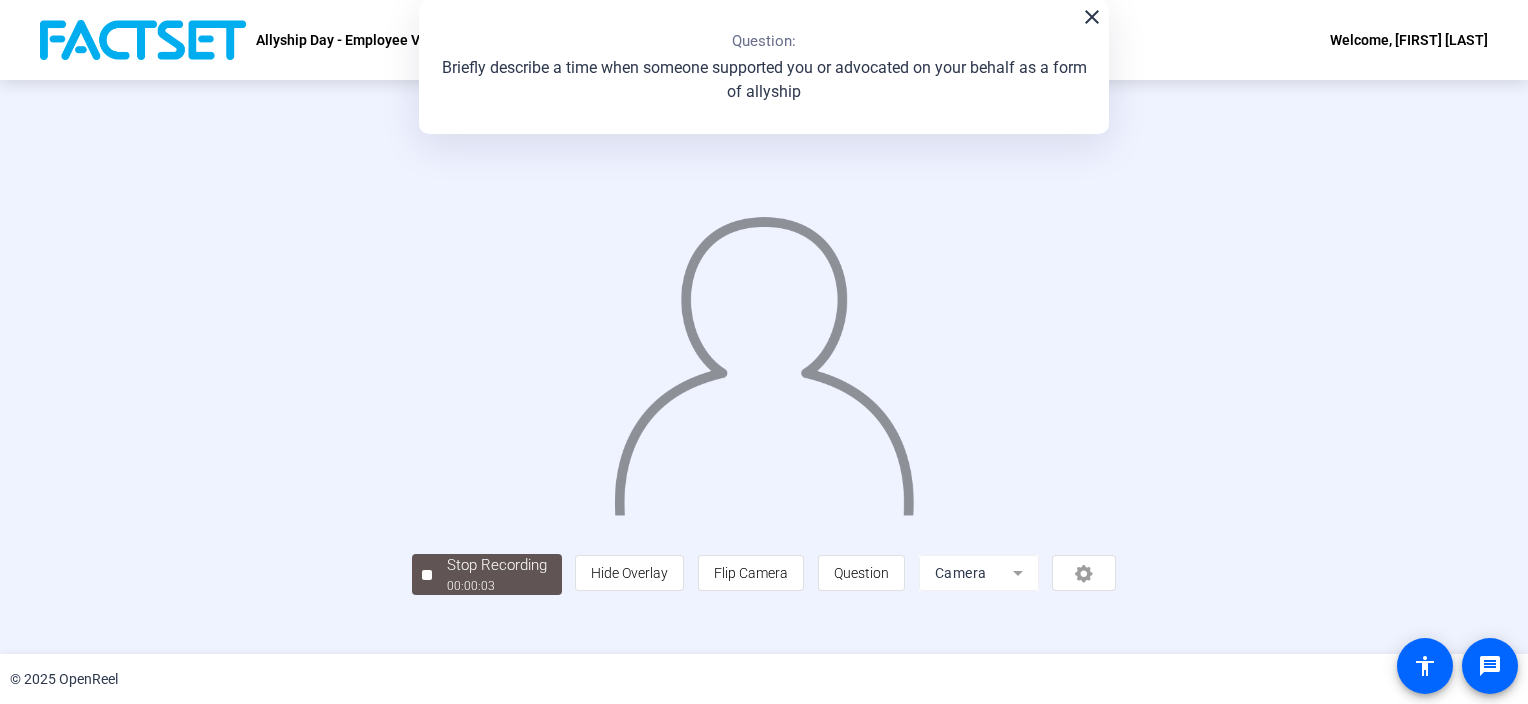 scroll, scrollTop: 72, scrollLeft: 0, axis: vertical 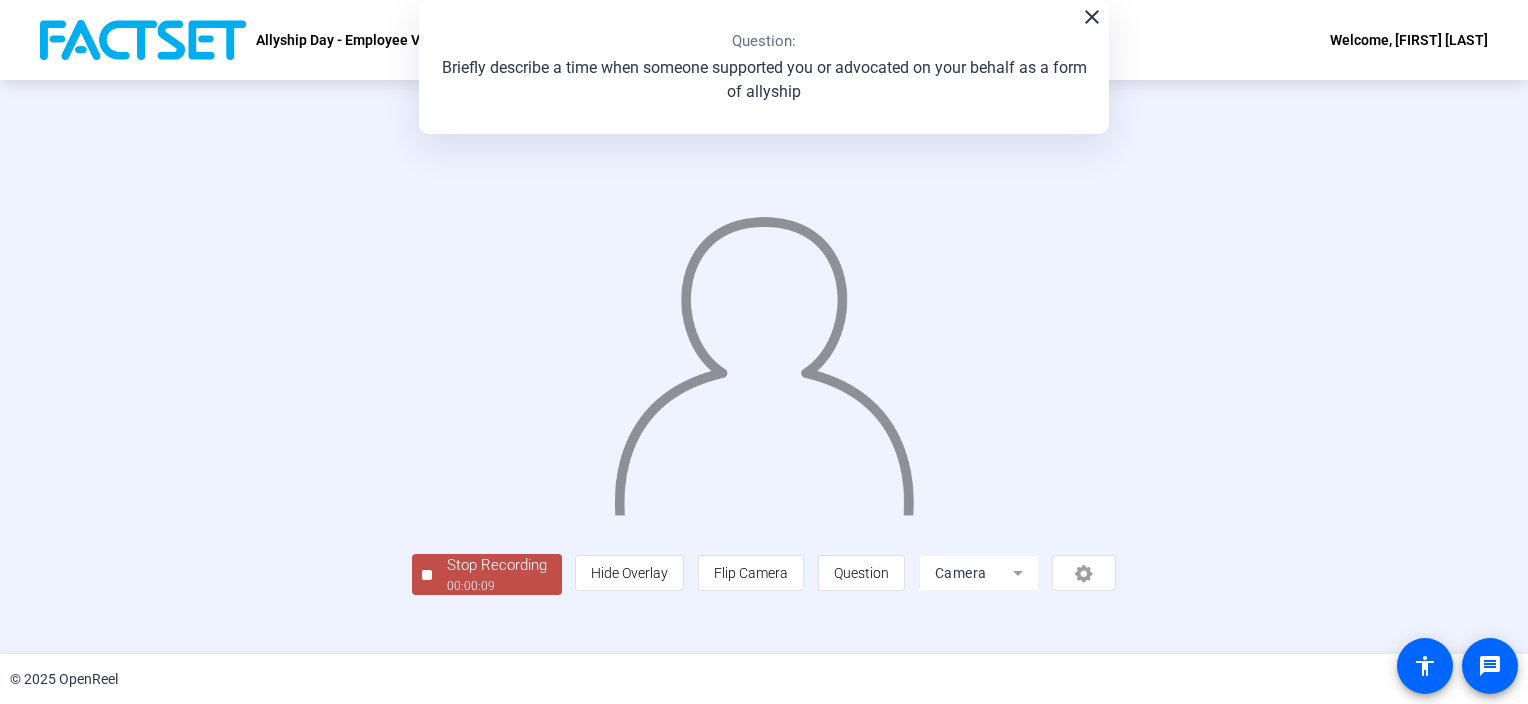 click on "Stop Recording" 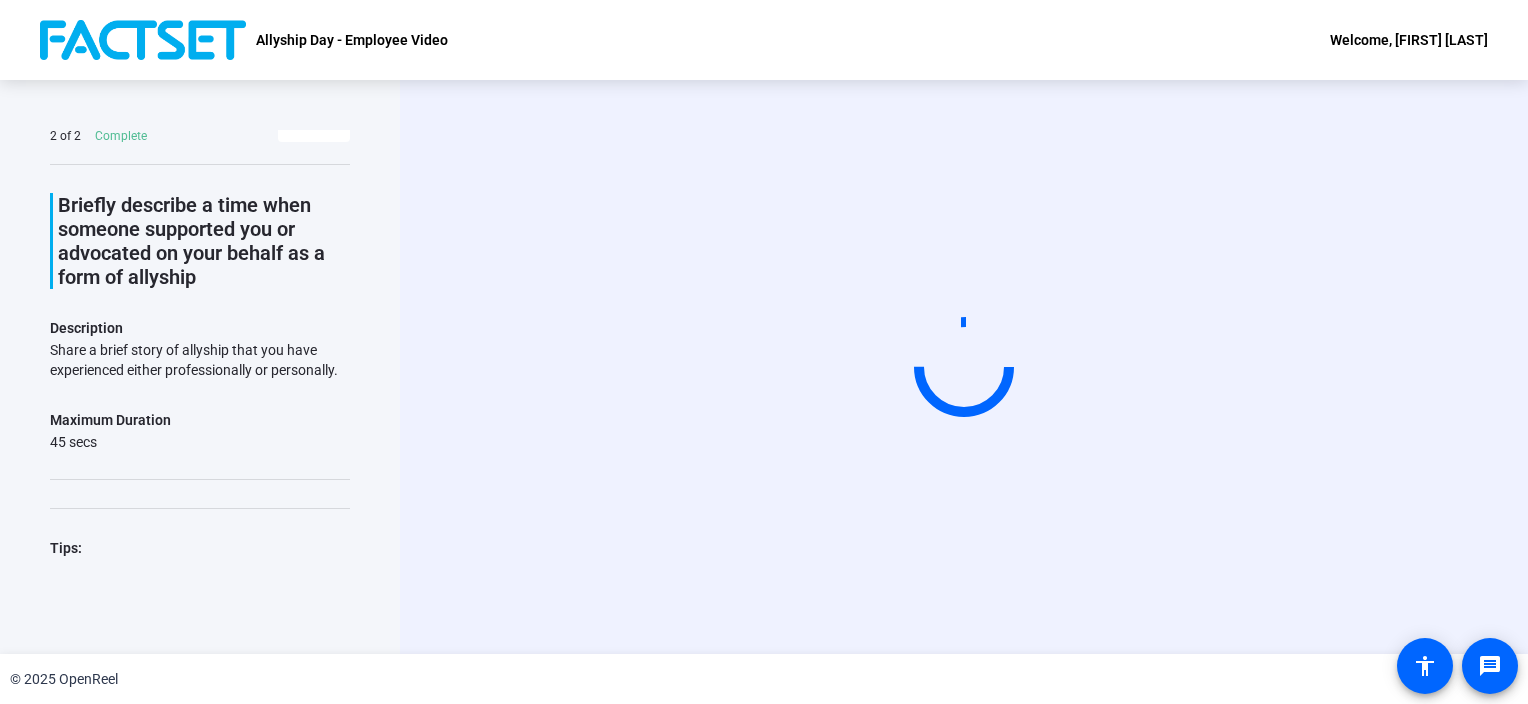 scroll, scrollTop: 0, scrollLeft: 0, axis: both 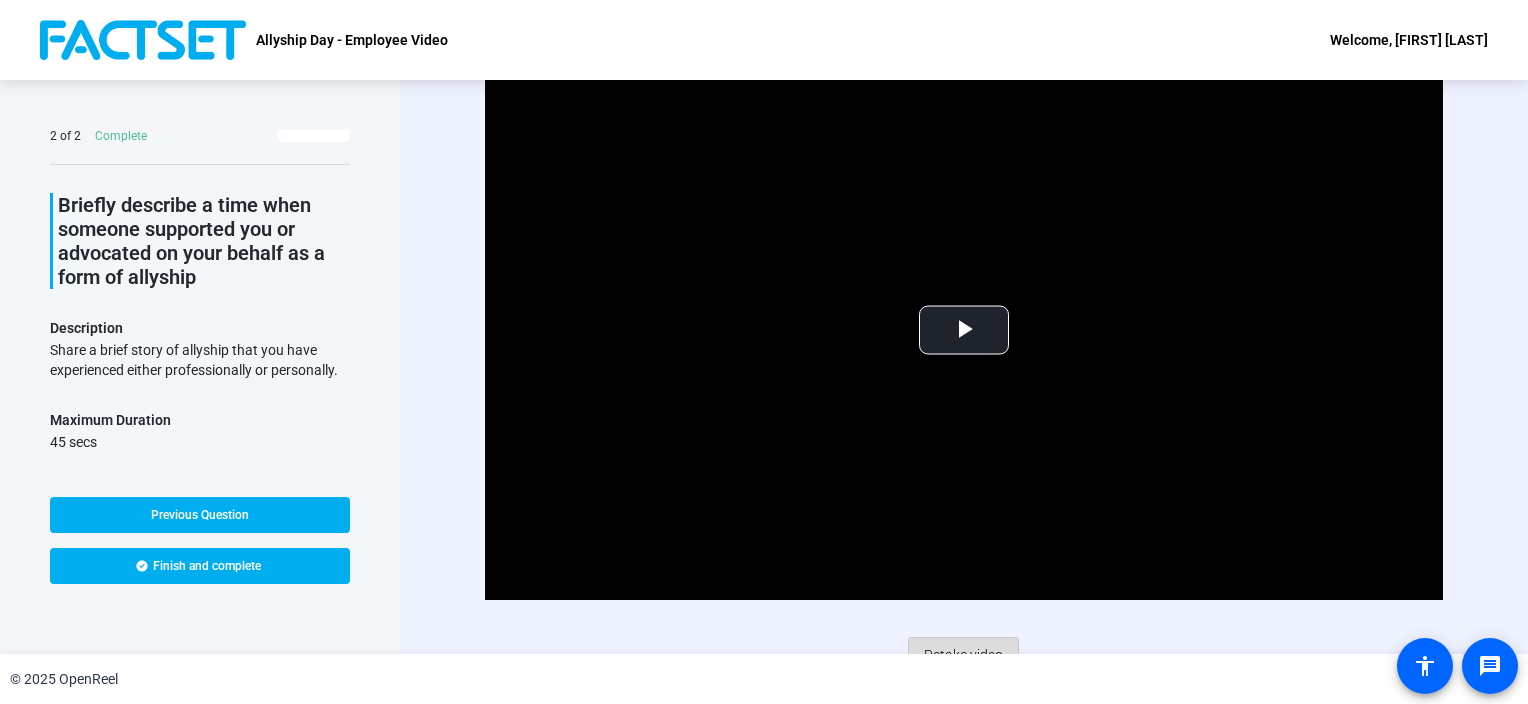 click on "Retake video" 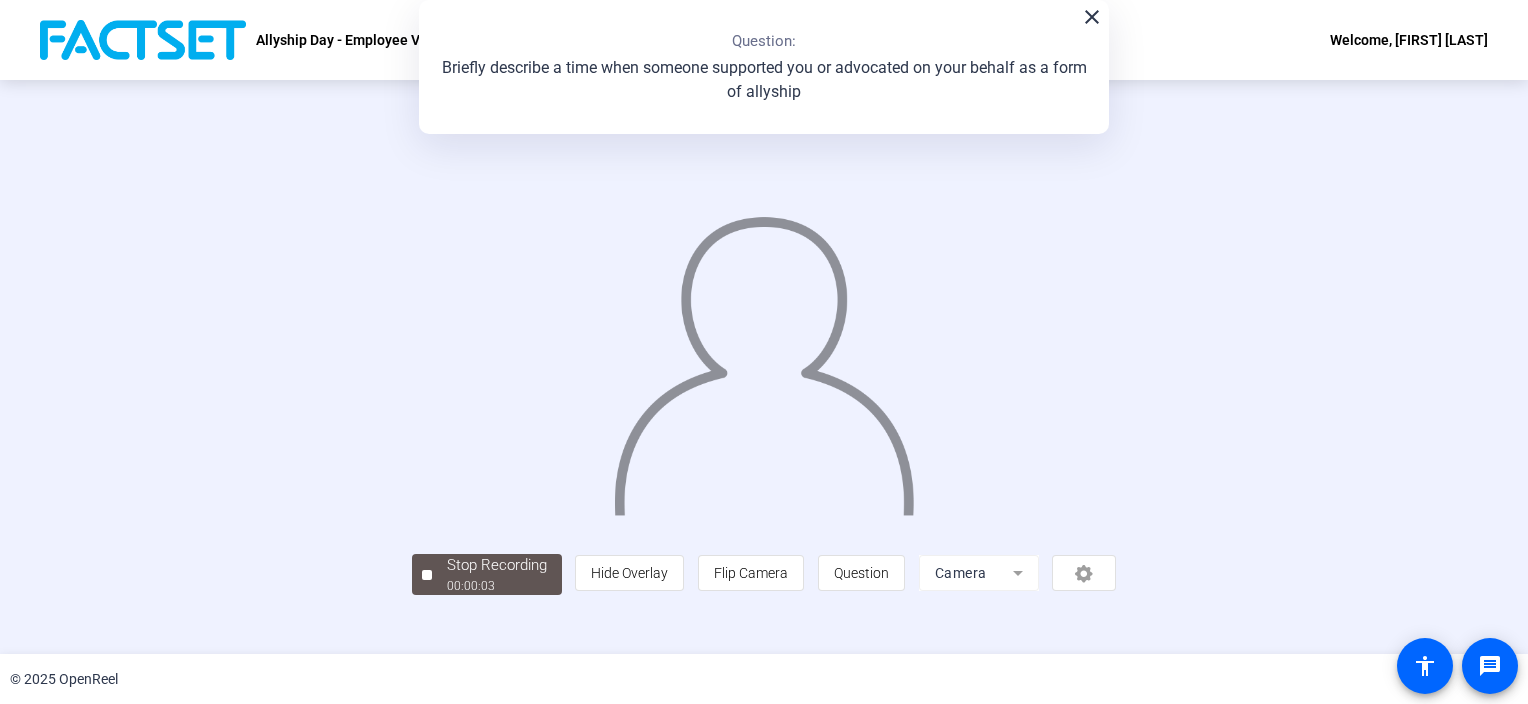 scroll, scrollTop: 72, scrollLeft: 0, axis: vertical 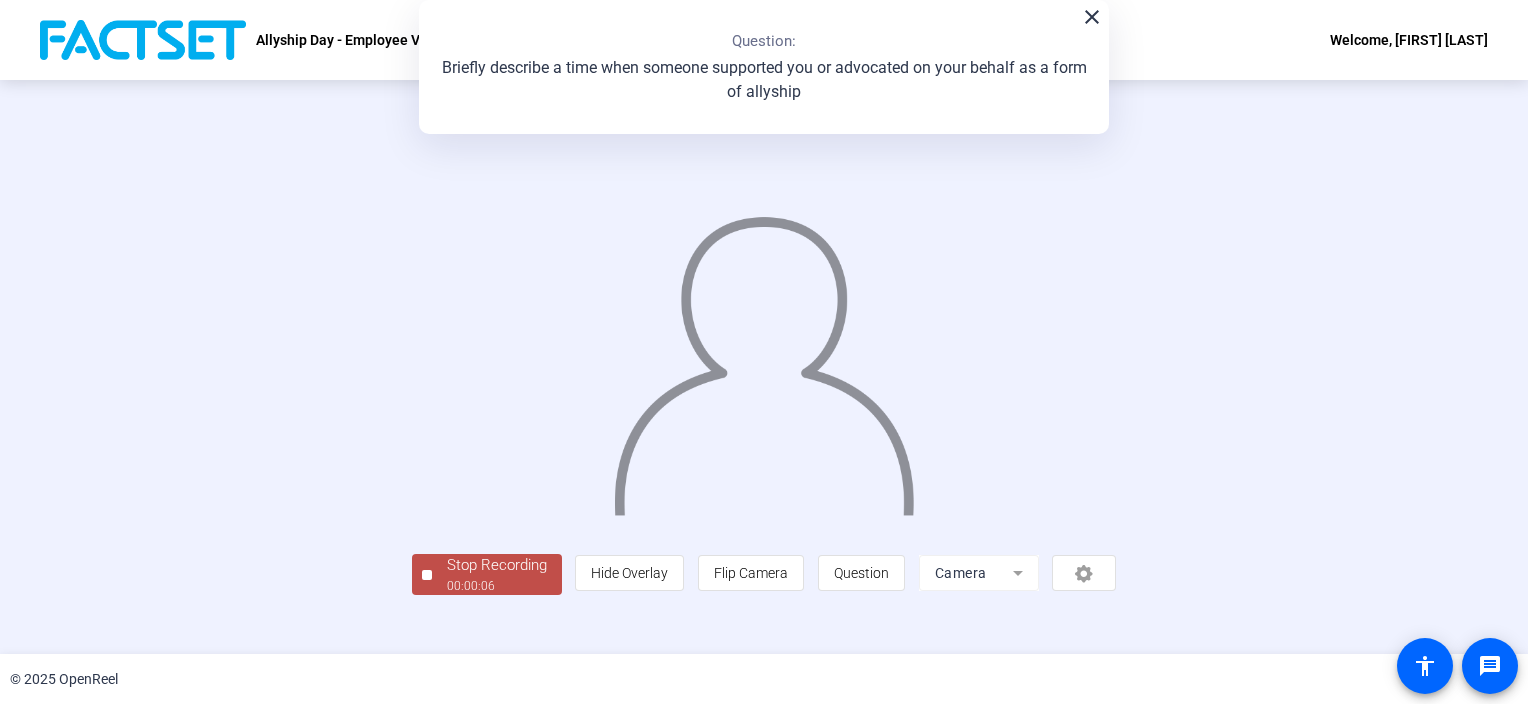 click on "00:00:06" 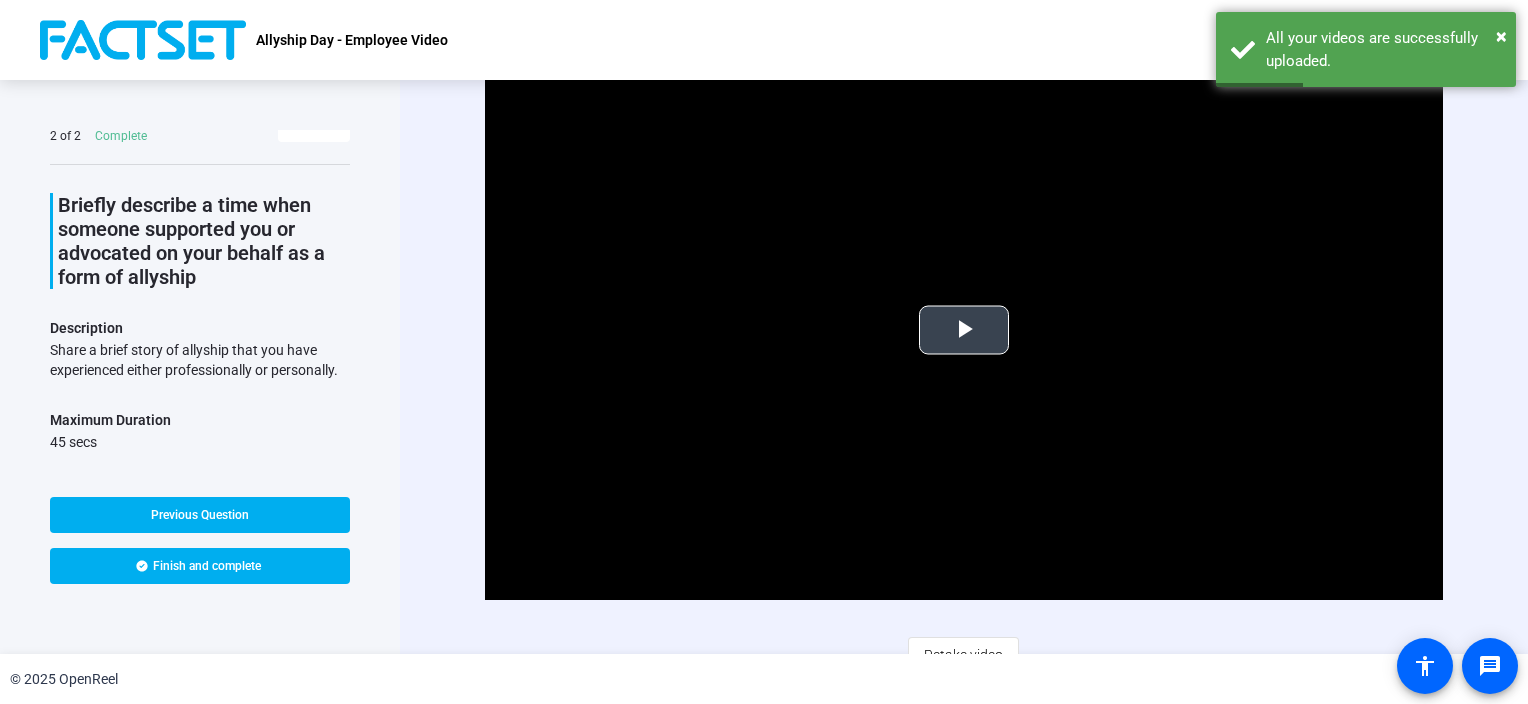 scroll, scrollTop: 22, scrollLeft: 0, axis: vertical 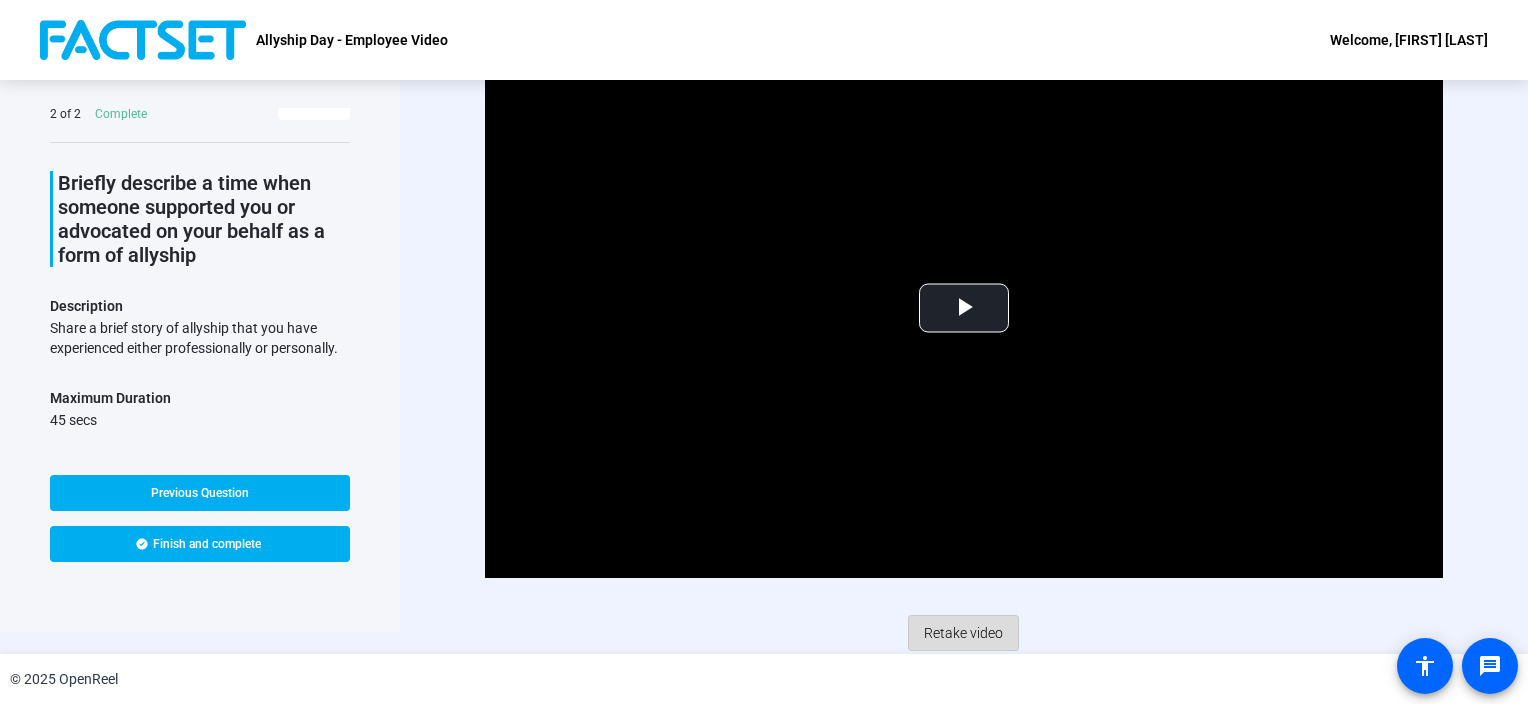 click on "Retake video" 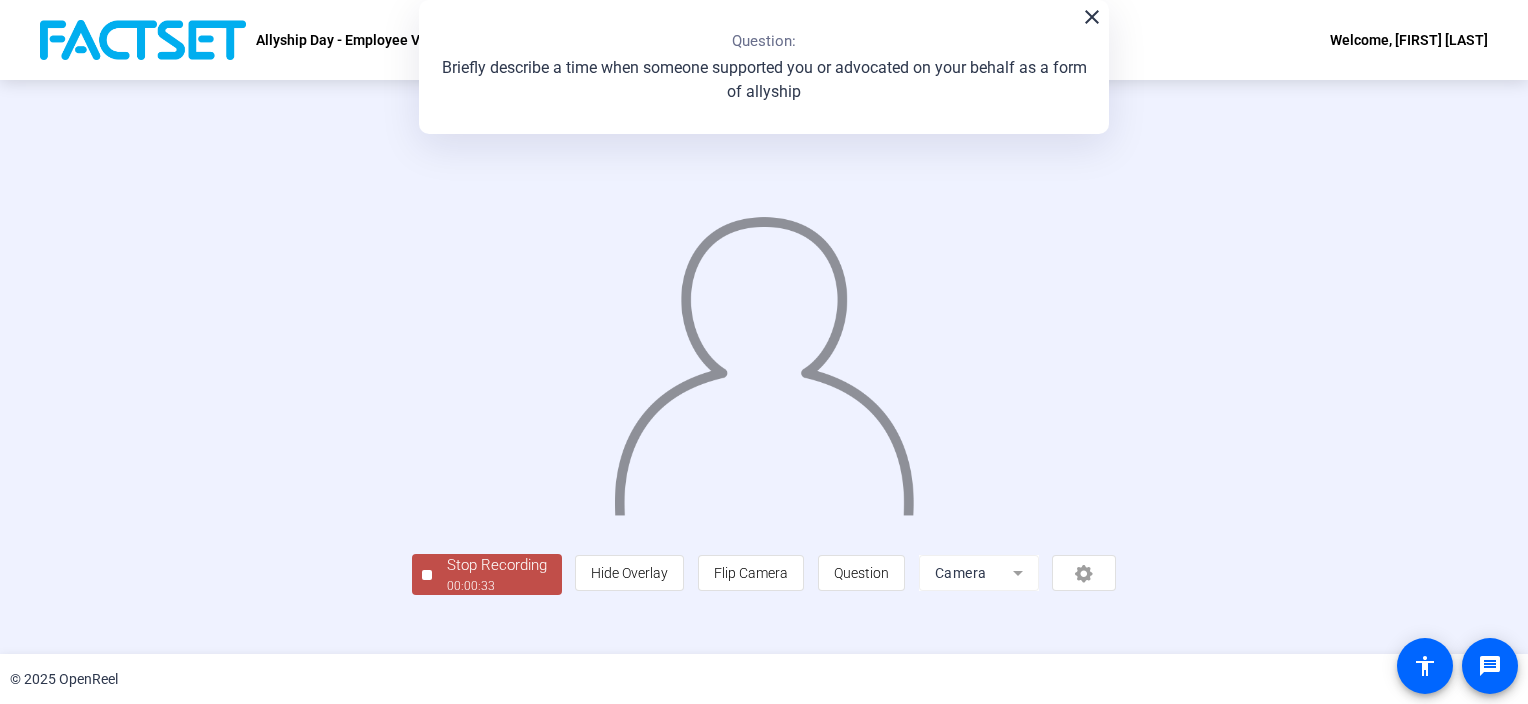 scroll, scrollTop: 72, scrollLeft: 0, axis: vertical 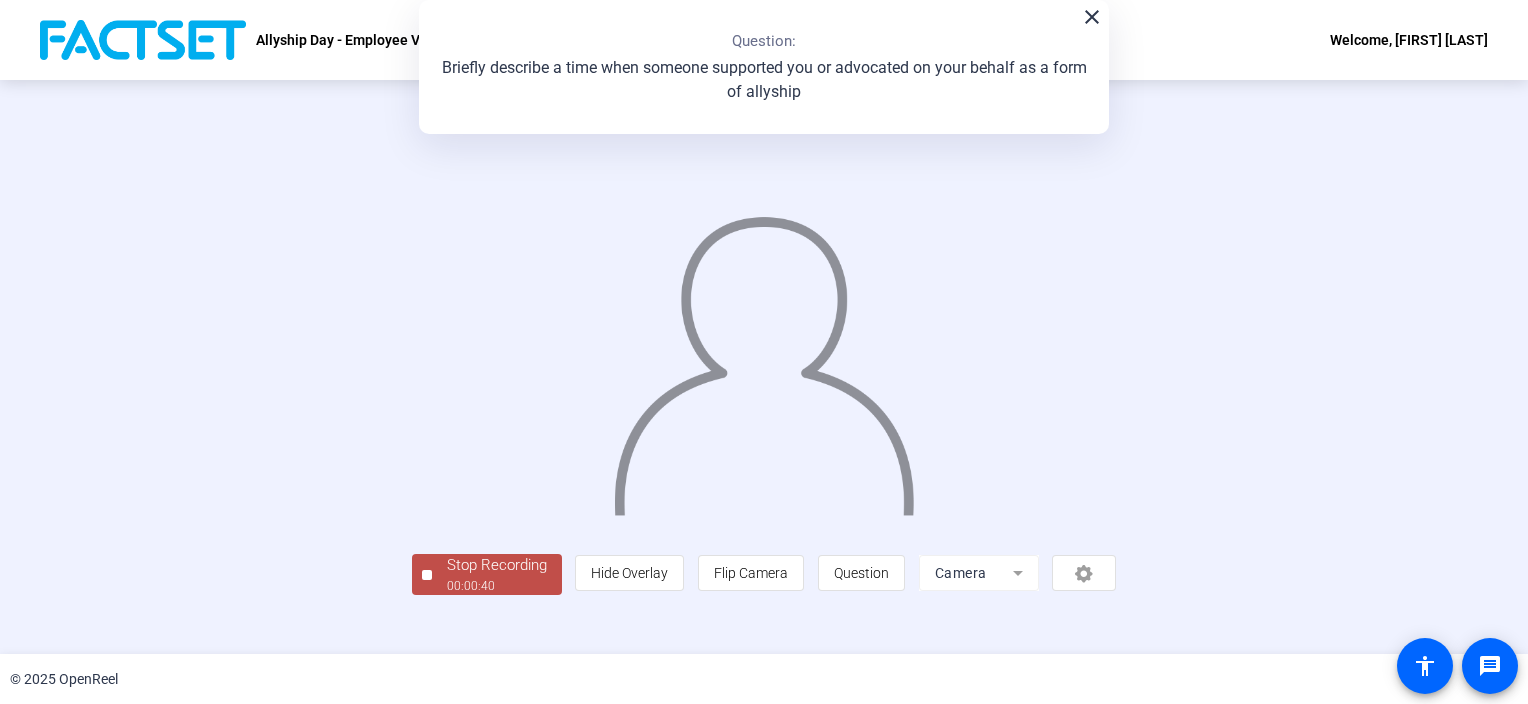 click on "Stop Recording" 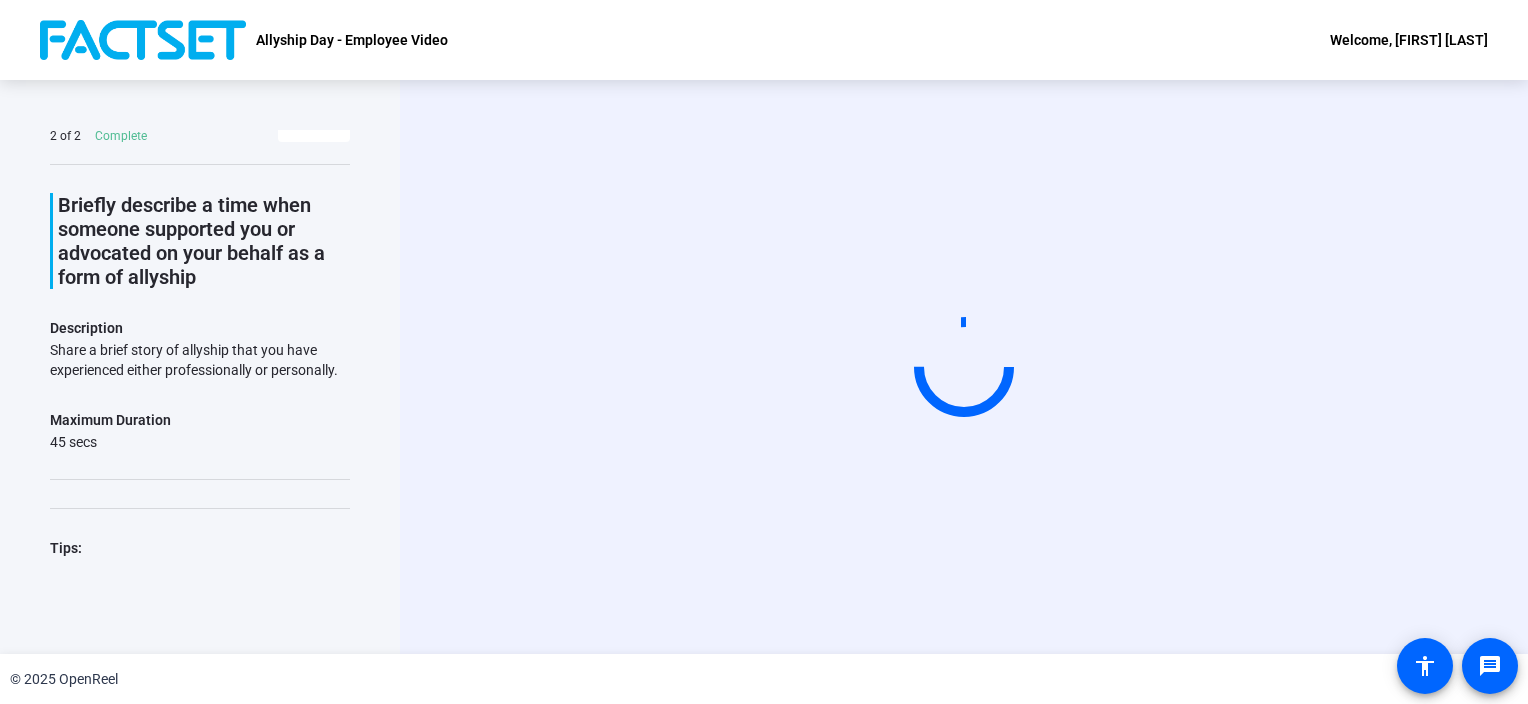 scroll, scrollTop: 0, scrollLeft: 0, axis: both 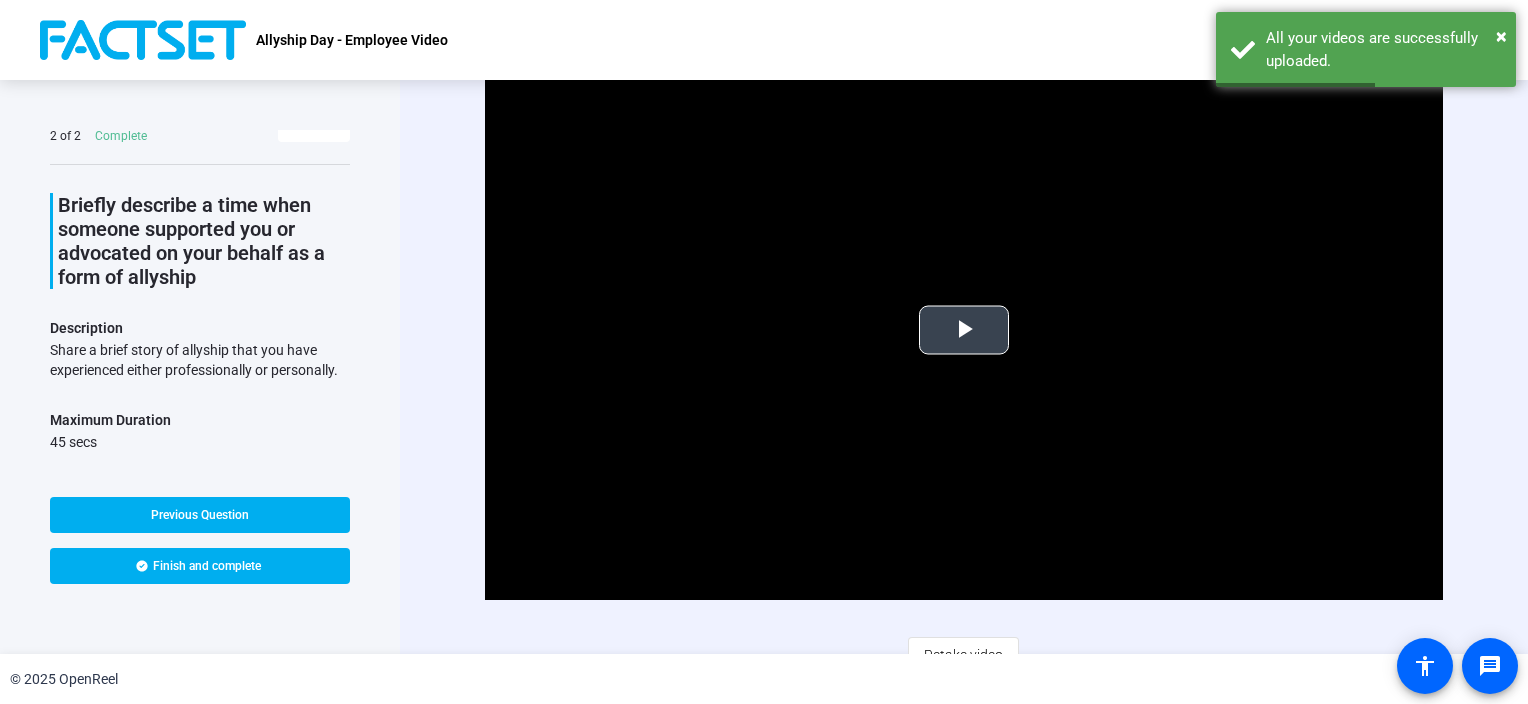 click at bounding box center [964, 330] 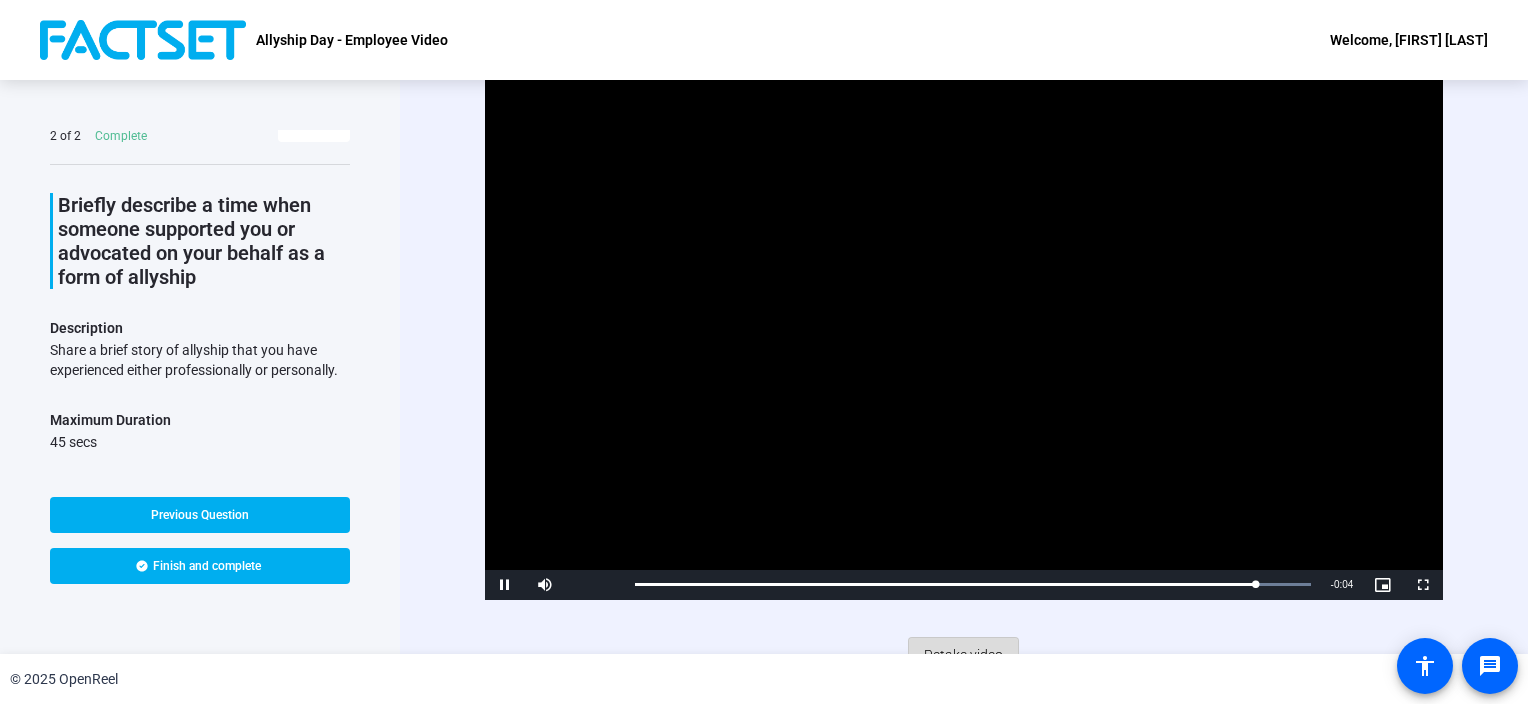 click on "Retake video" 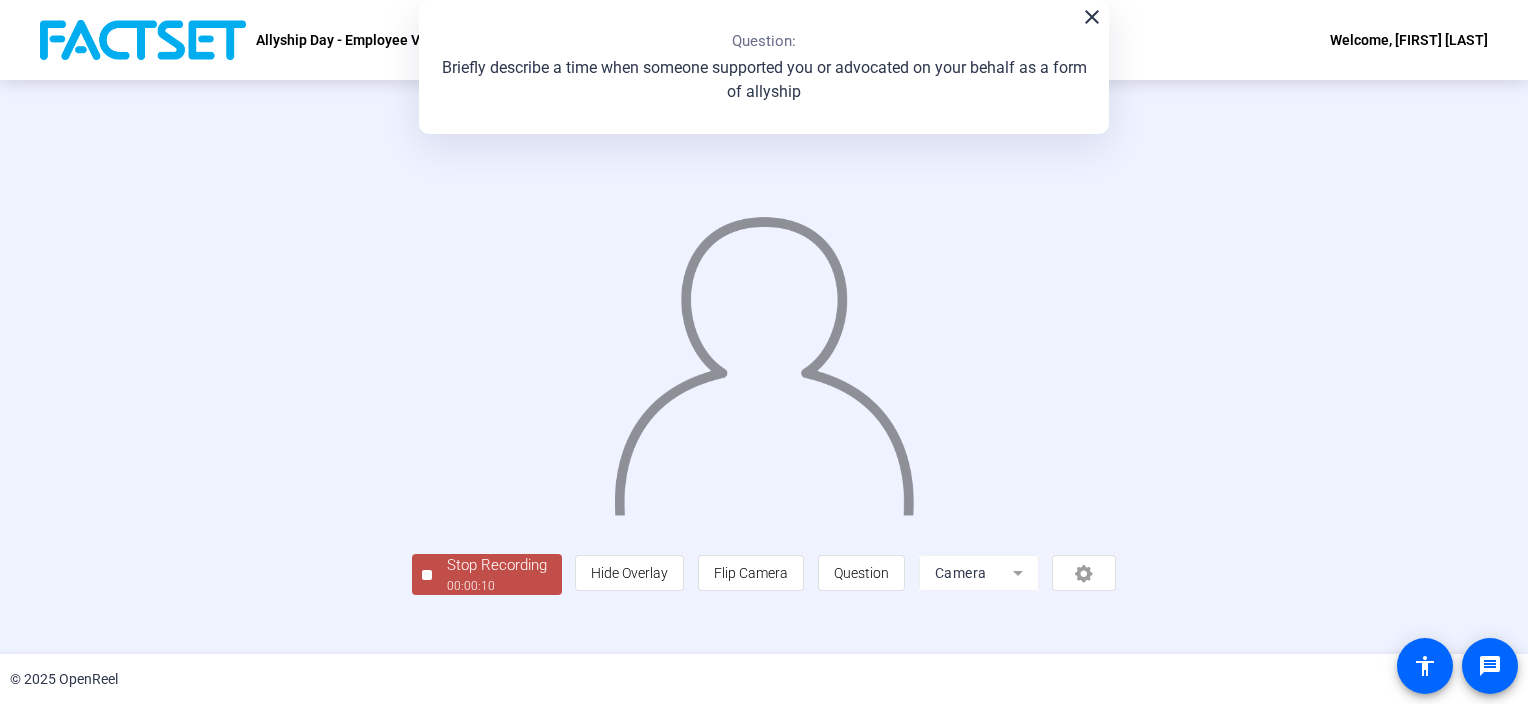 scroll, scrollTop: 72, scrollLeft: 0, axis: vertical 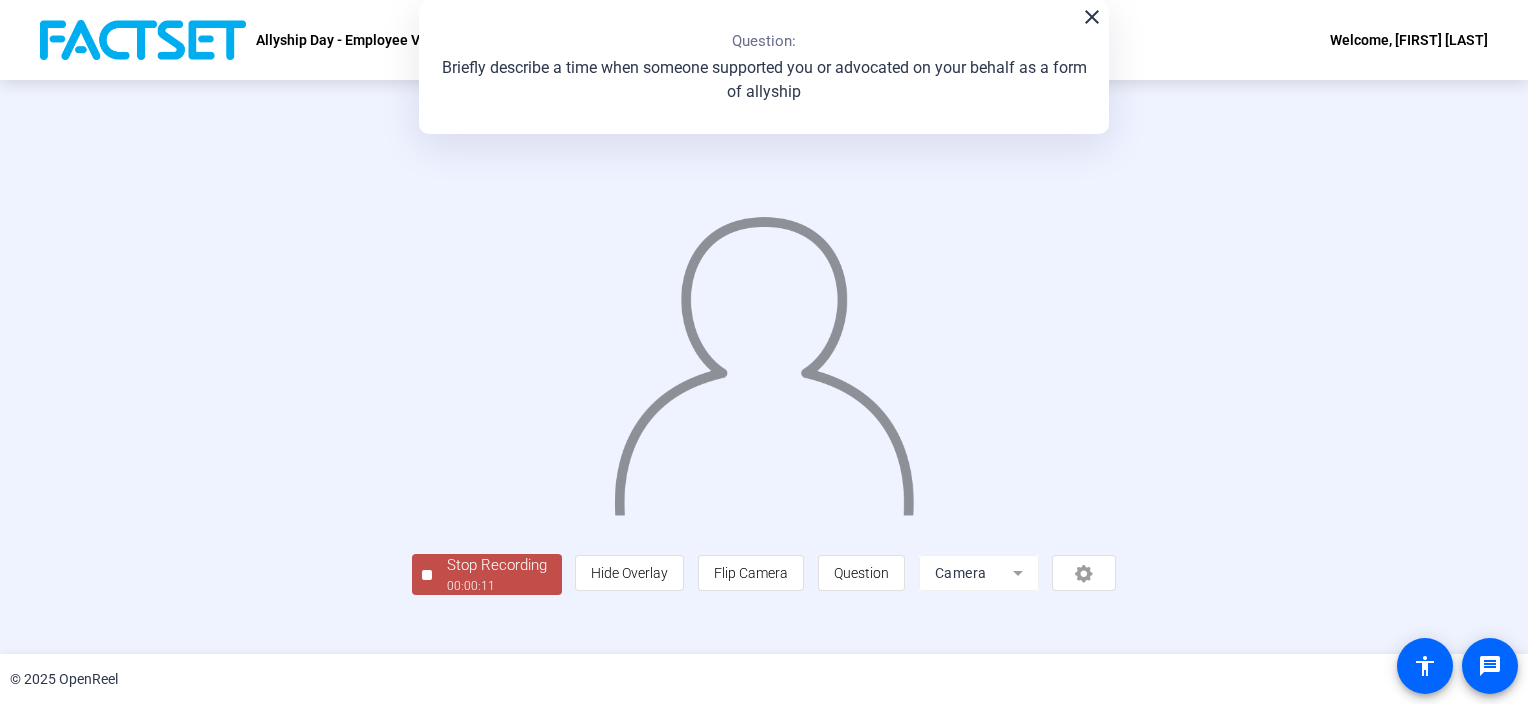 click on "00:00:11" 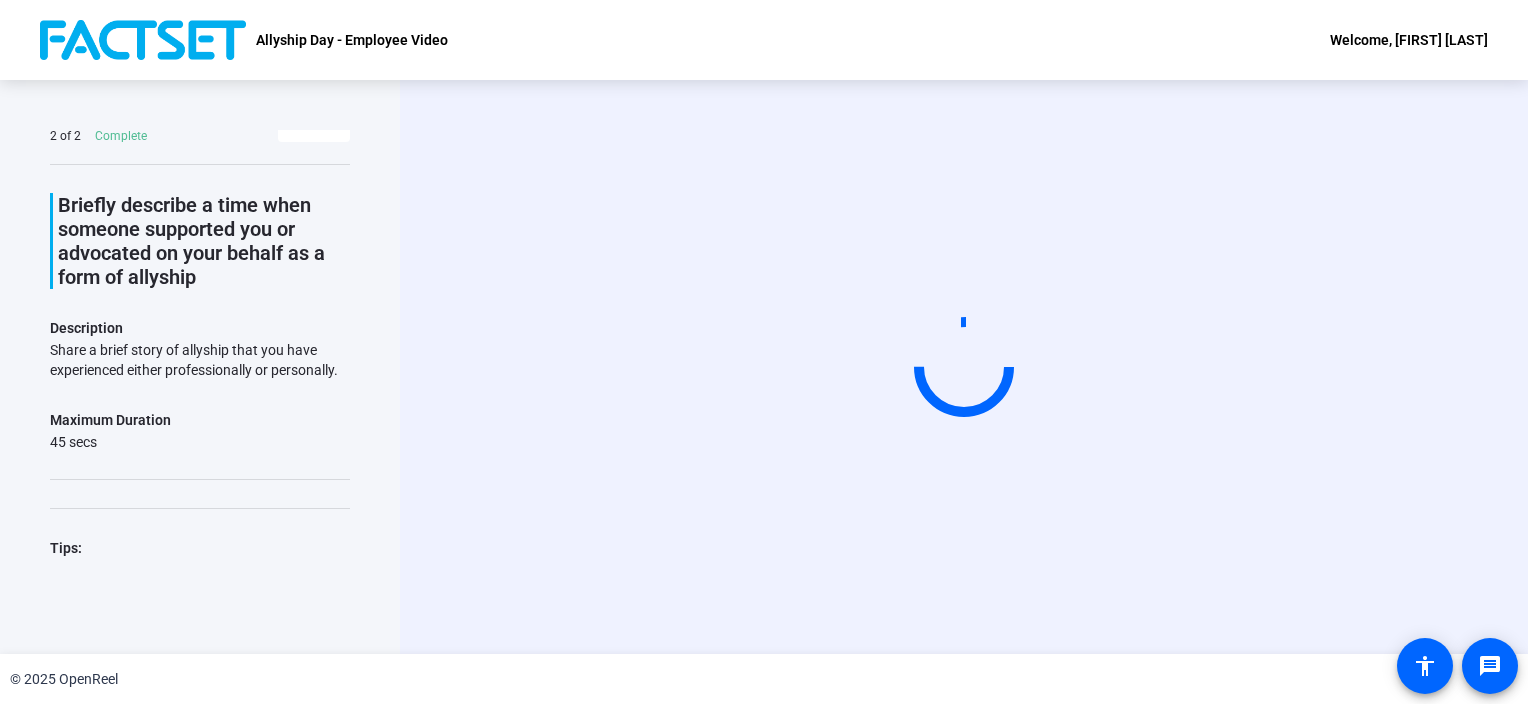 scroll, scrollTop: 0, scrollLeft: 0, axis: both 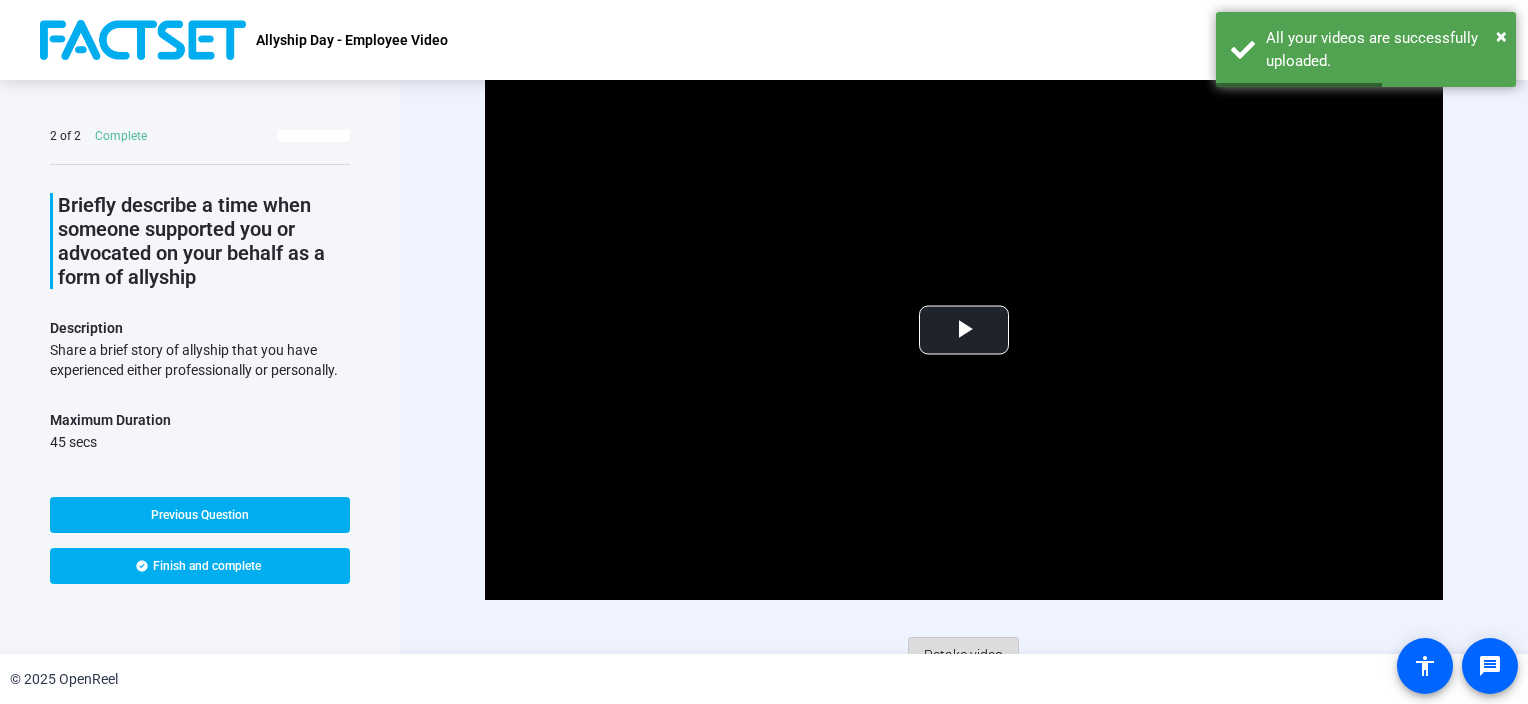click on "Retake video" 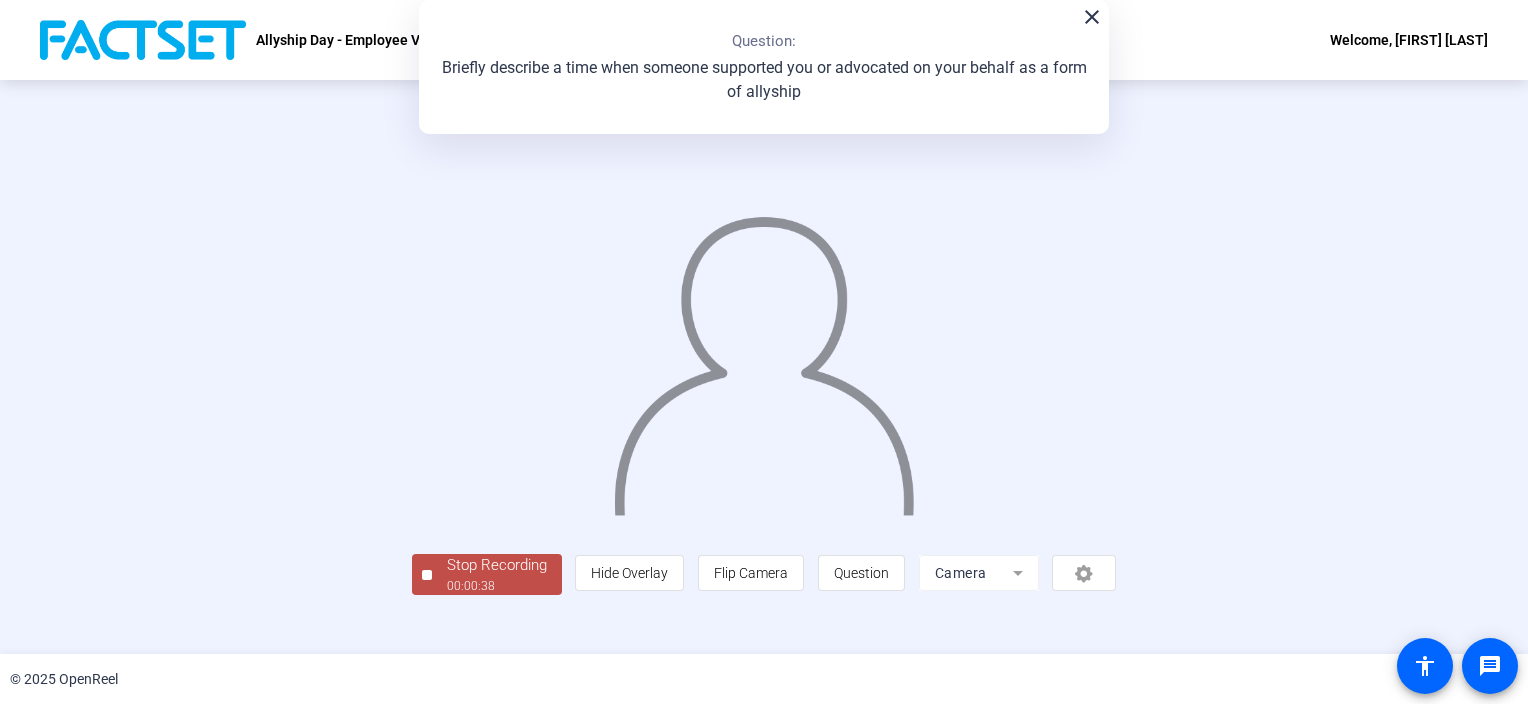 scroll, scrollTop: 72, scrollLeft: 0, axis: vertical 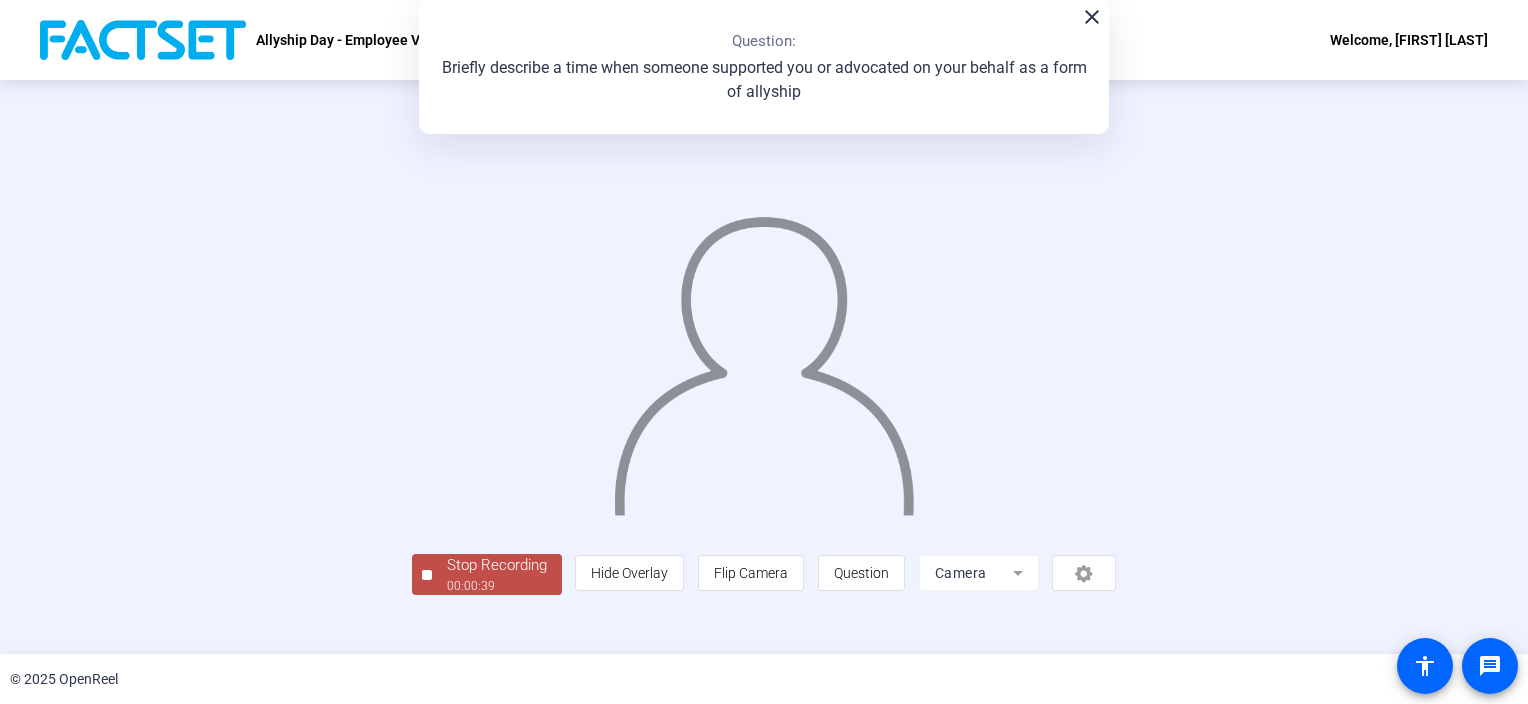 click on "Stop Recording" 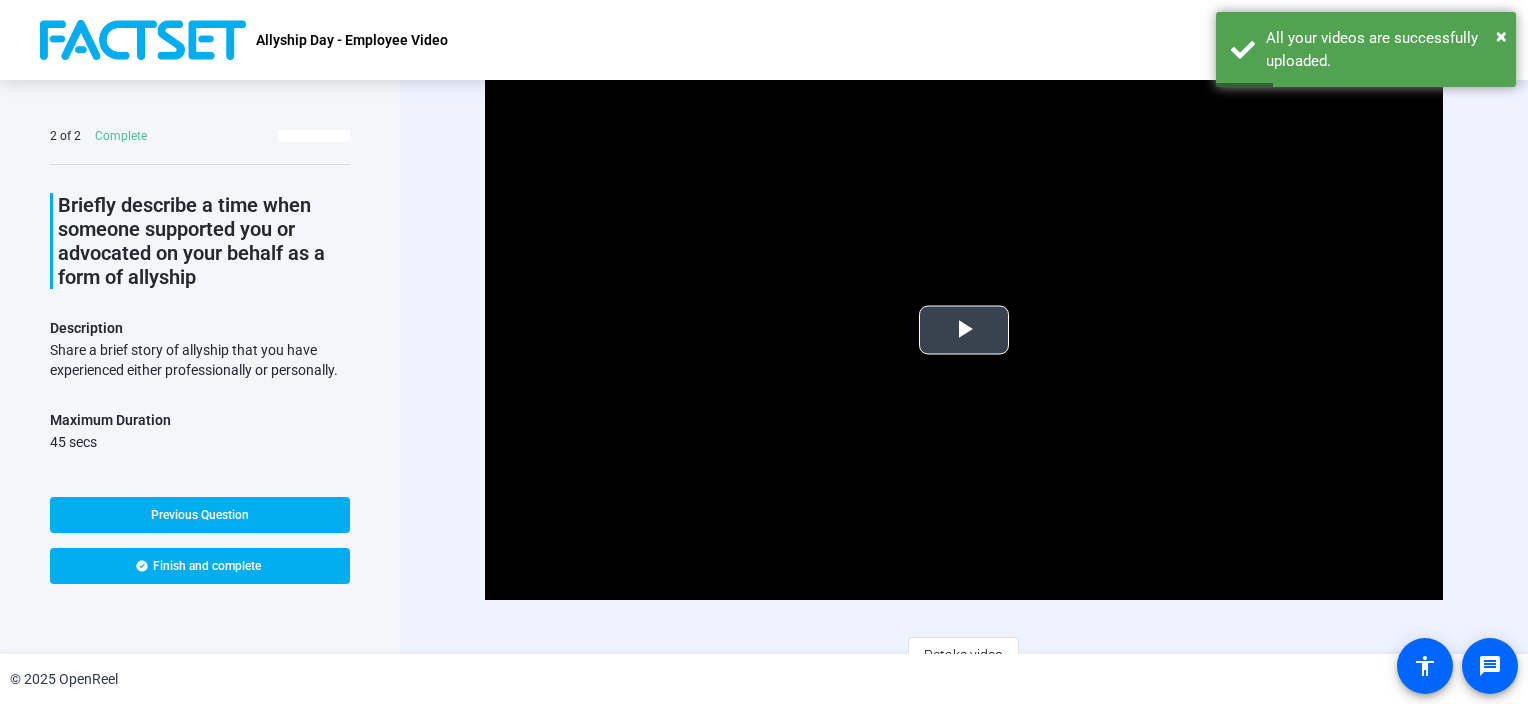 click at bounding box center [964, 330] 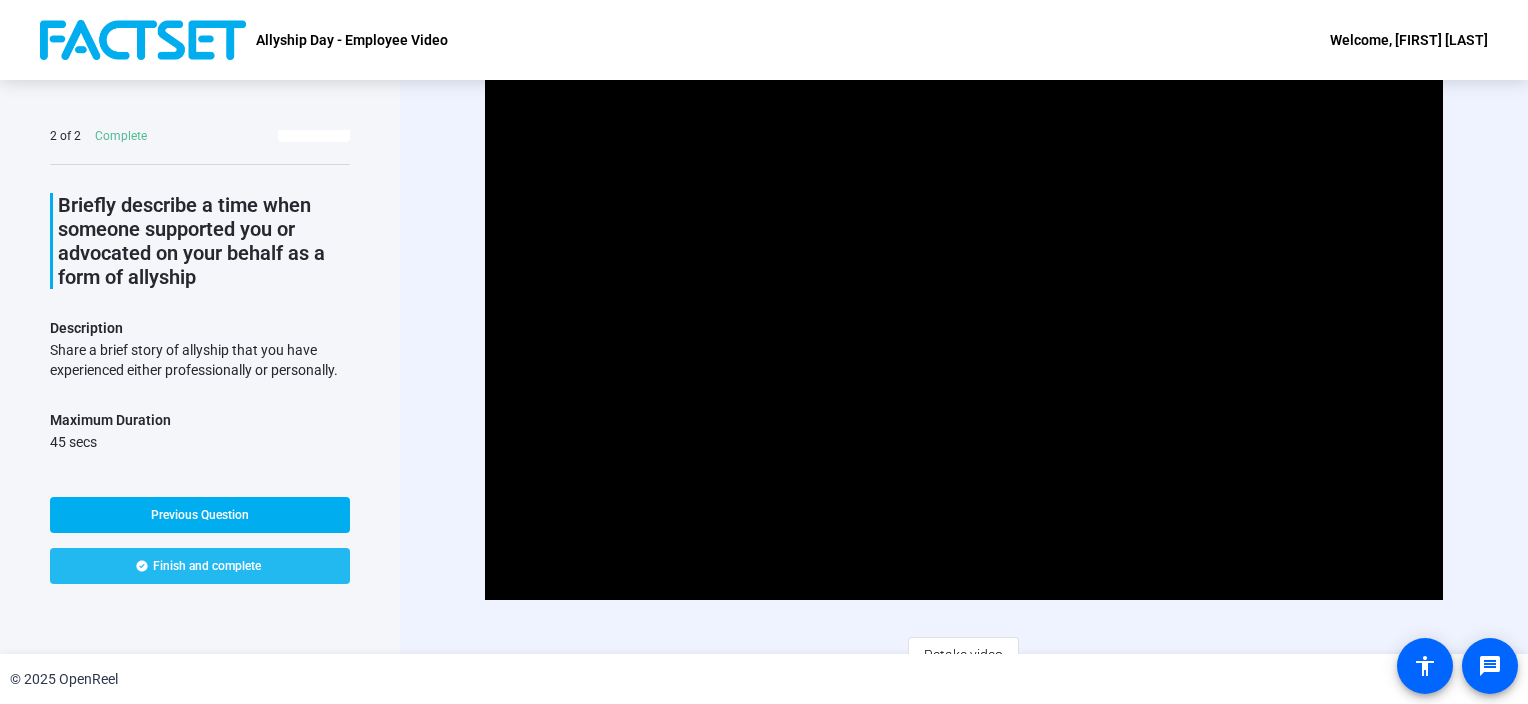 click 